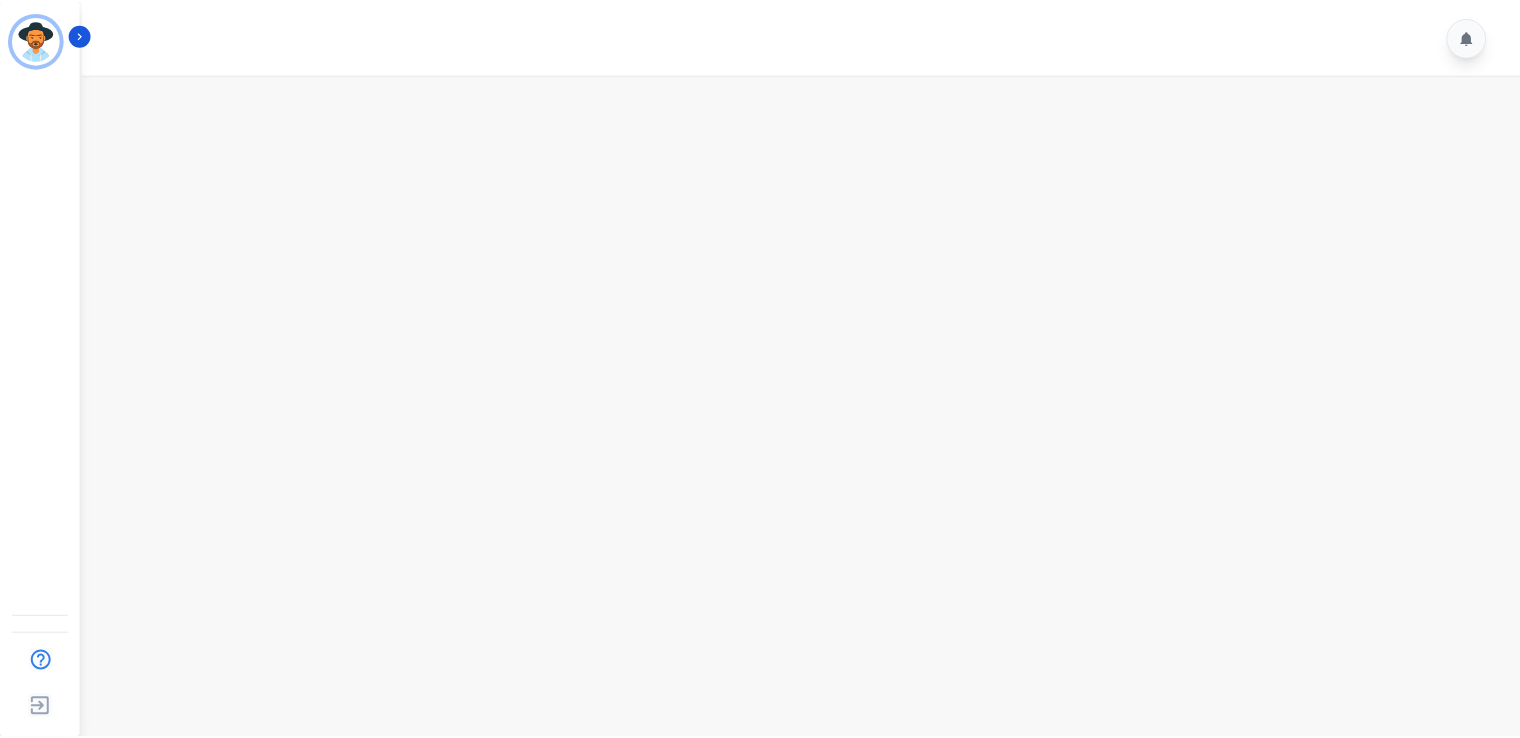 scroll, scrollTop: 0, scrollLeft: 0, axis: both 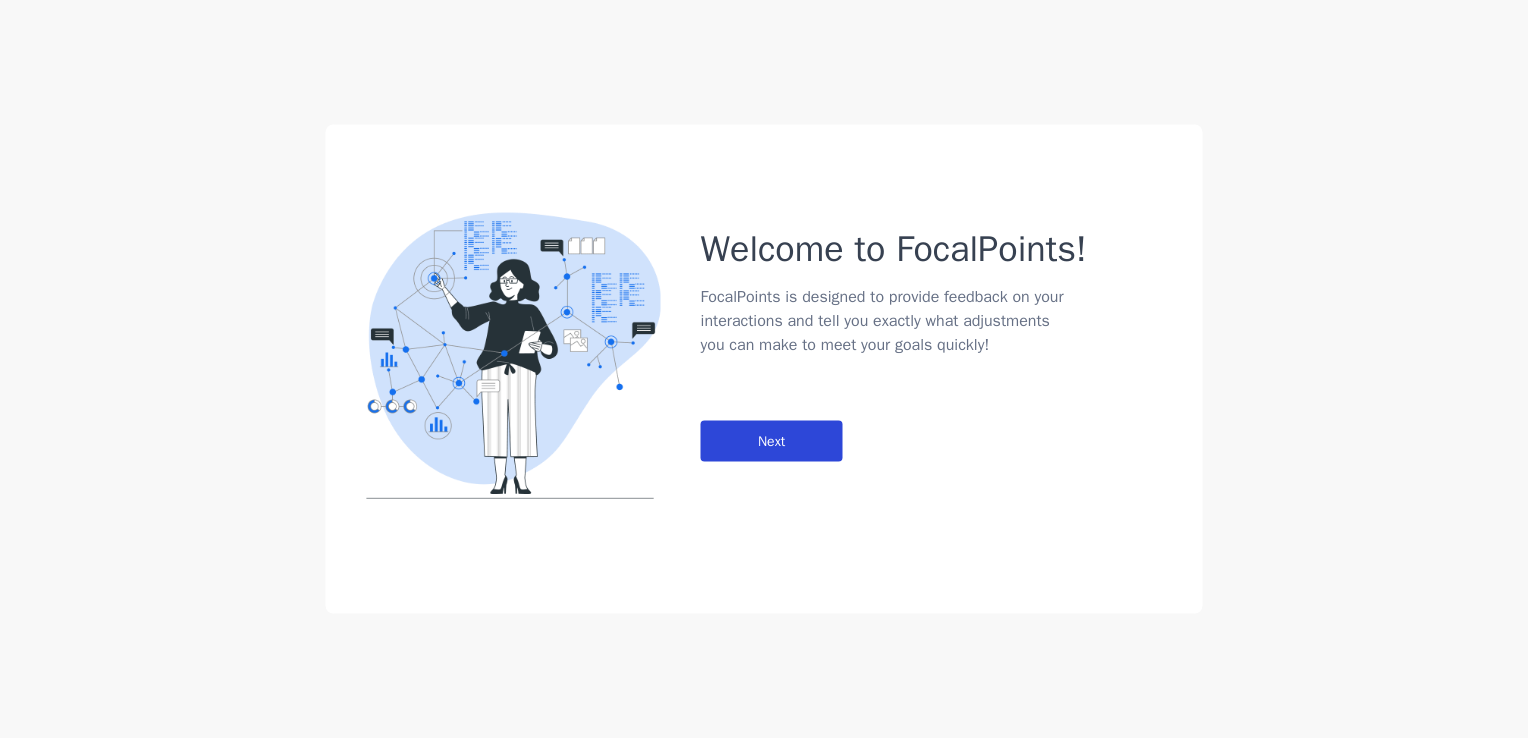 click on "Next" at bounding box center [772, 441] 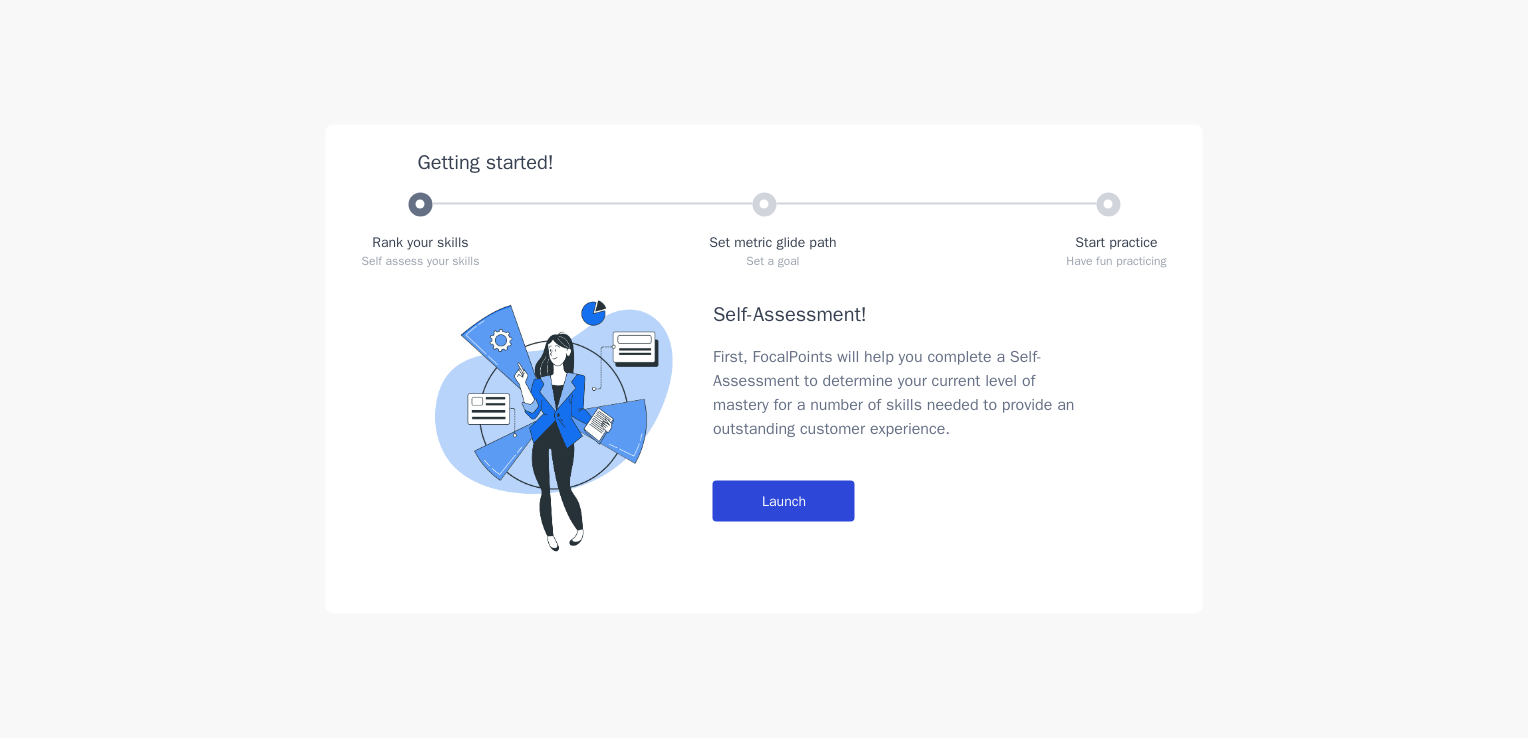 click on "Launch" at bounding box center [784, 501] 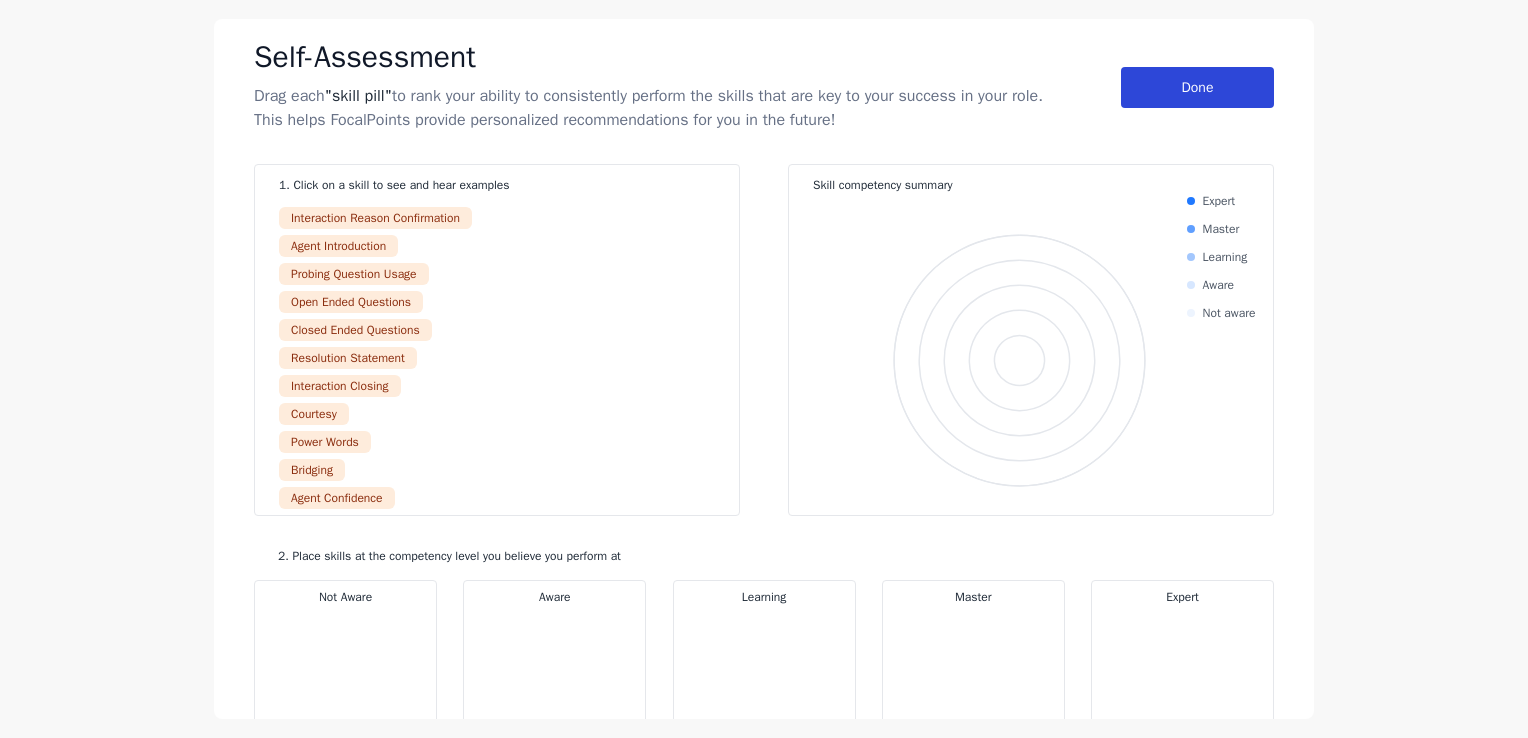click on "Done" at bounding box center [1197, 87] 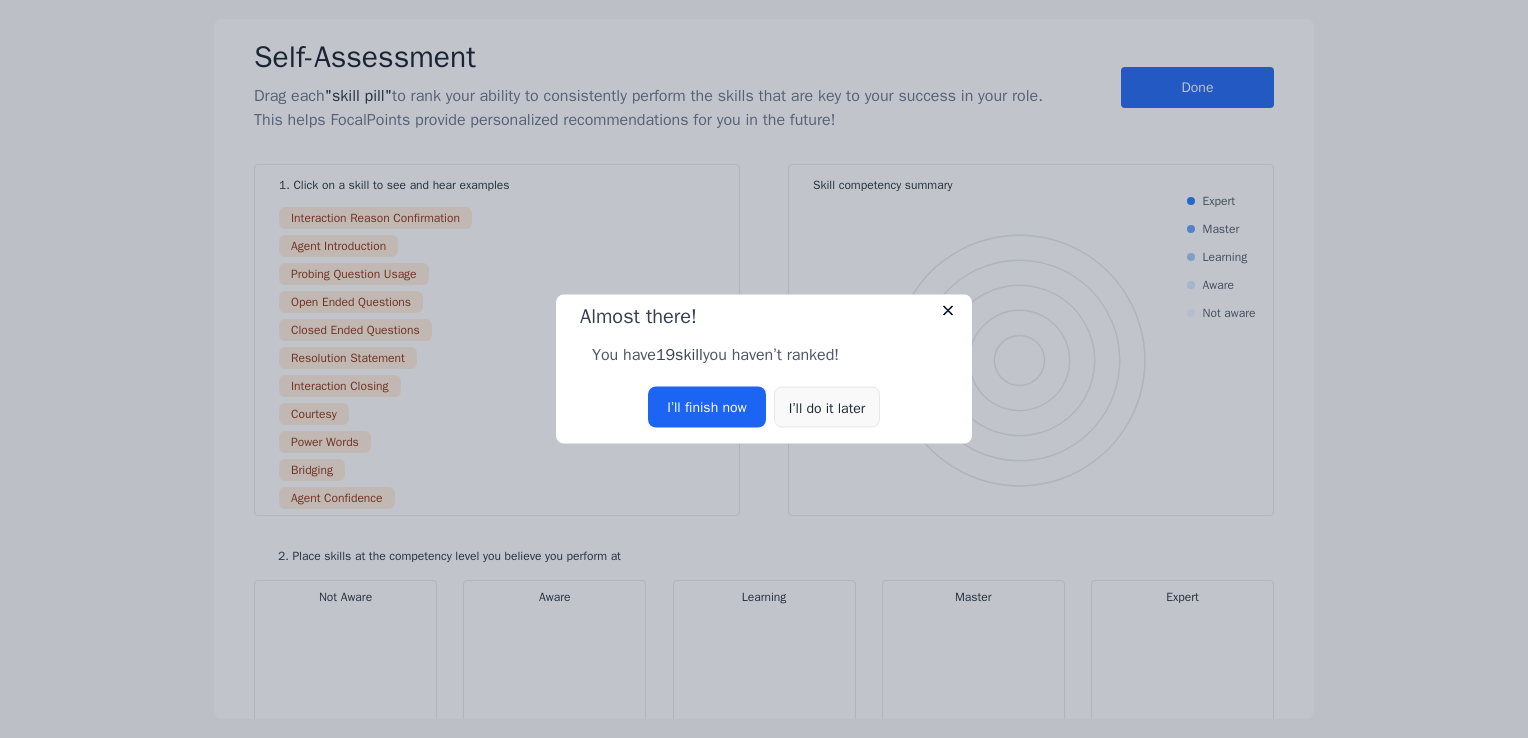 click on "I’ll do it later" at bounding box center (827, 407) 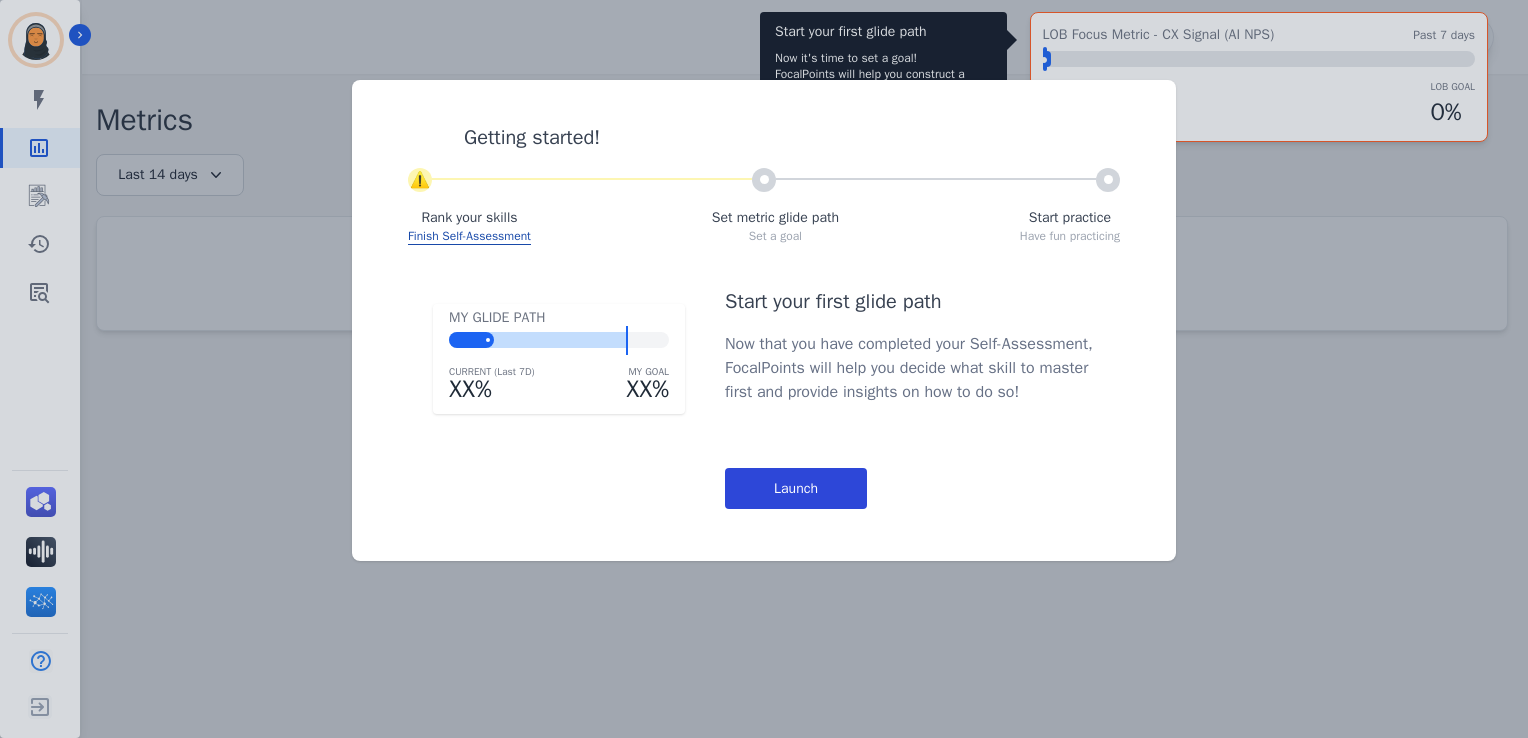 click on "Launch" at bounding box center (796, 488) 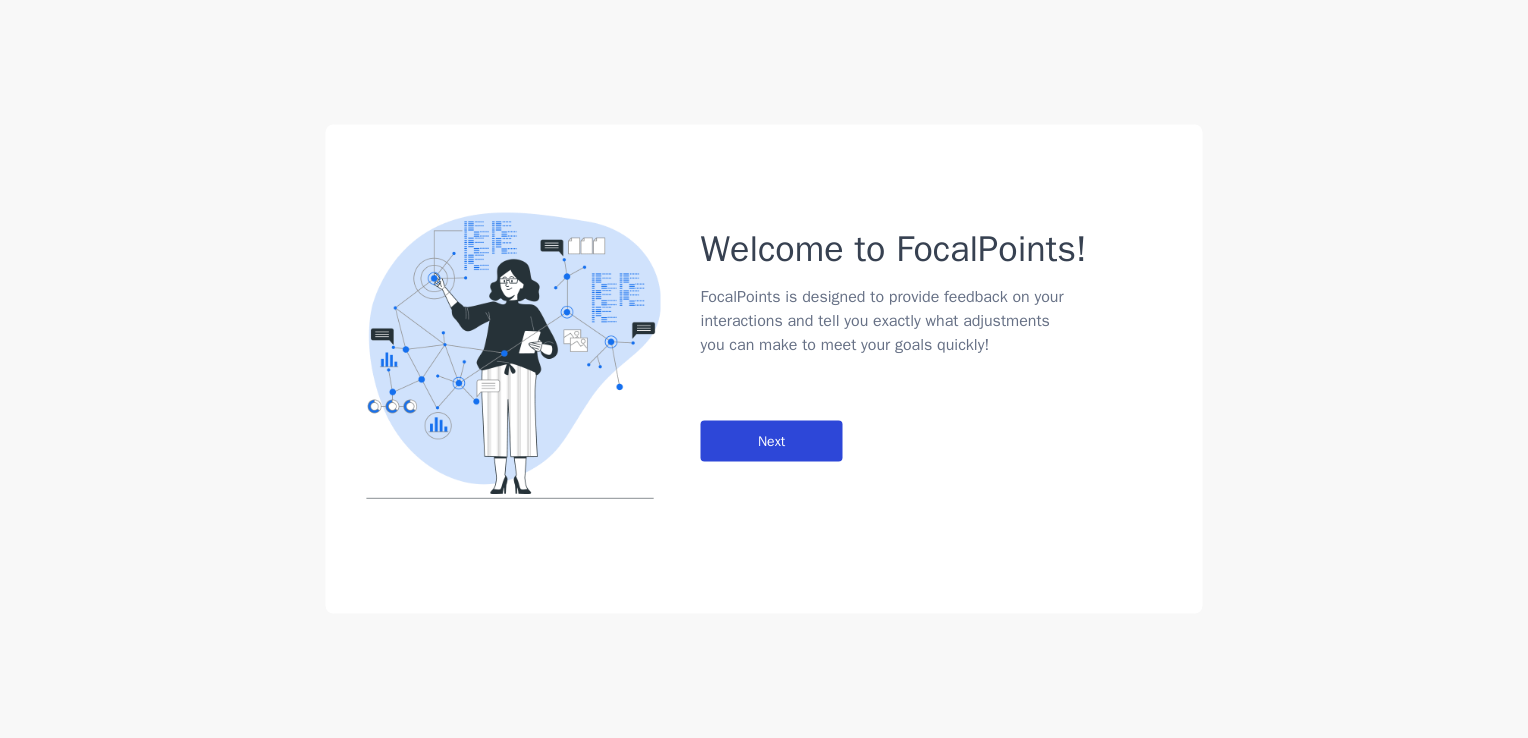 click on "Next" at bounding box center (772, 441) 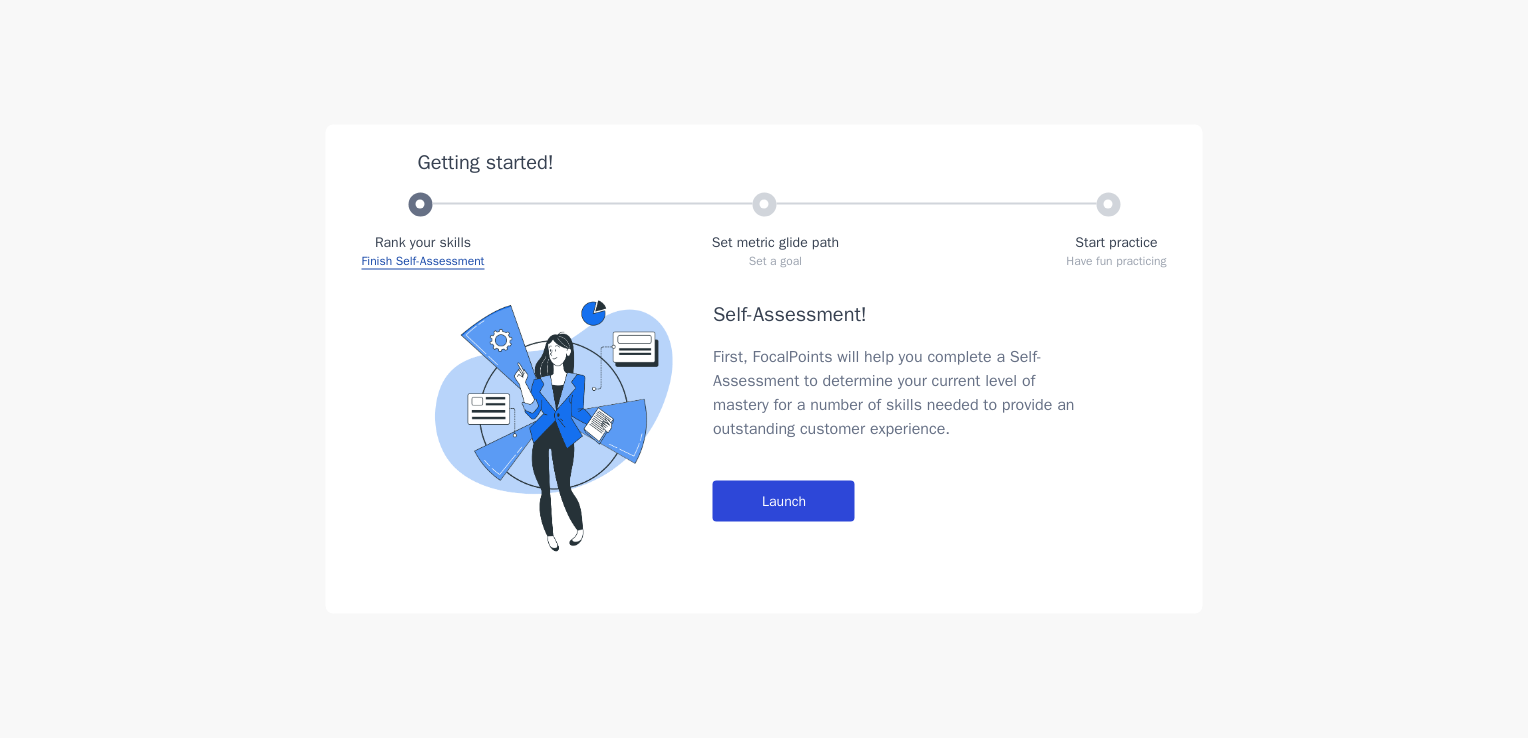click on "Launch" at bounding box center (784, 501) 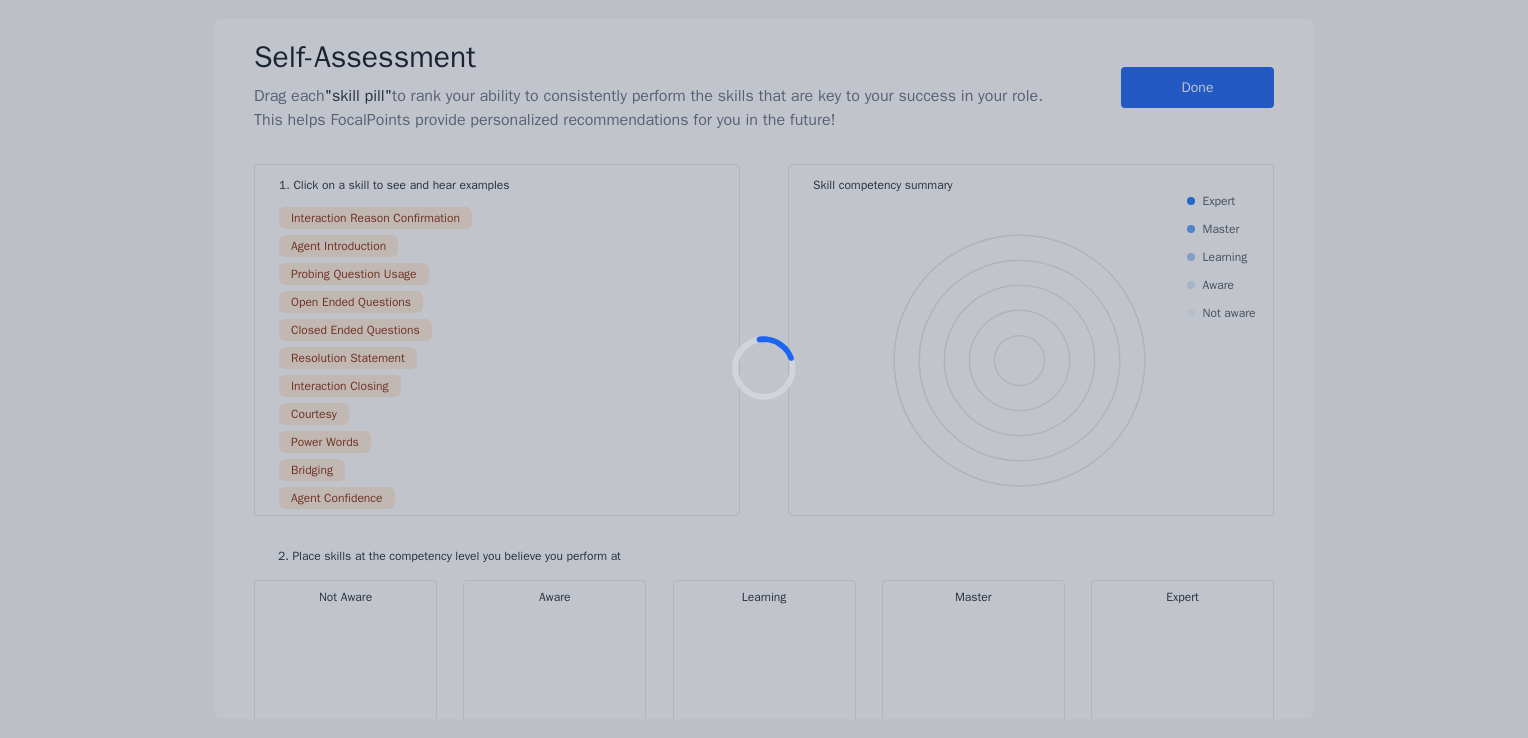click 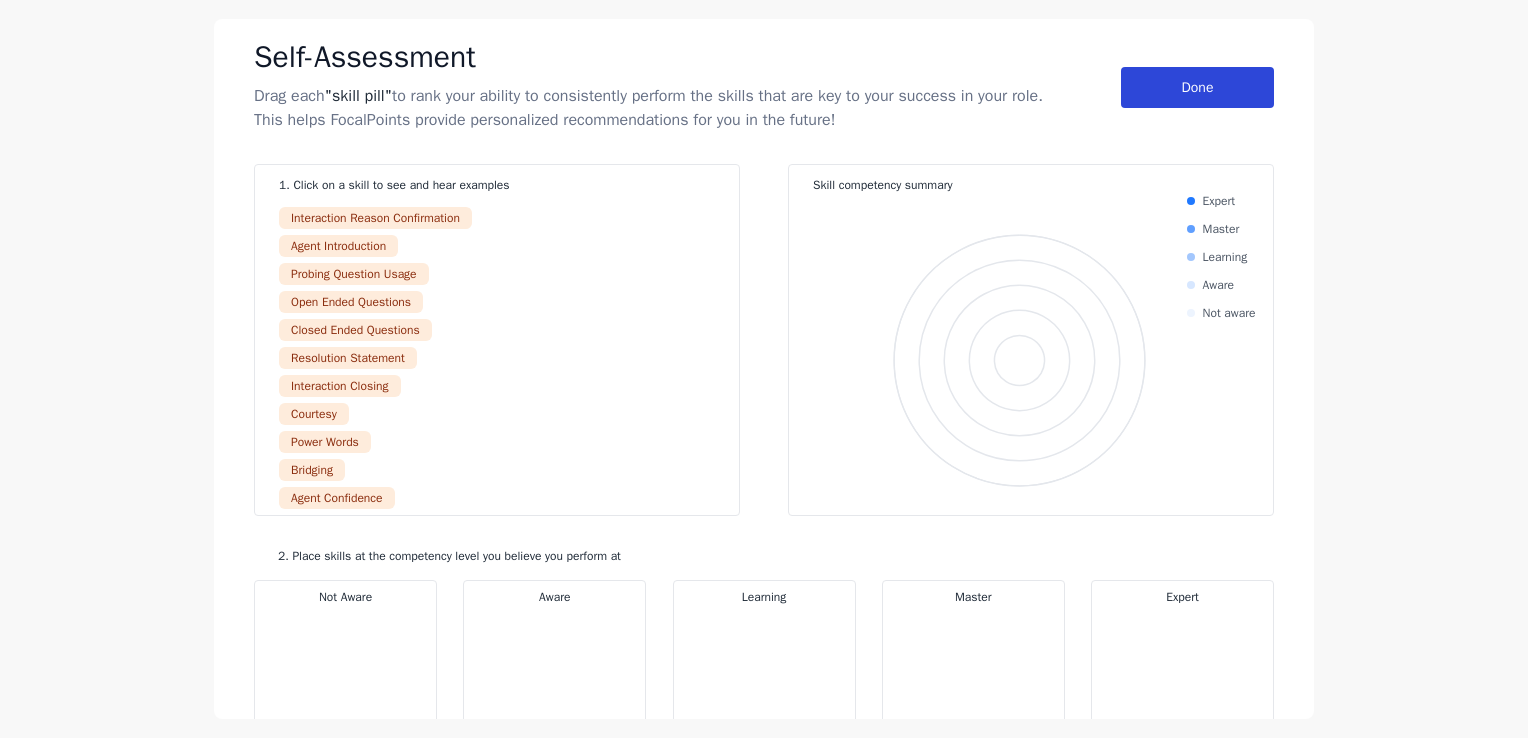 click on "Done" at bounding box center (1197, 87) 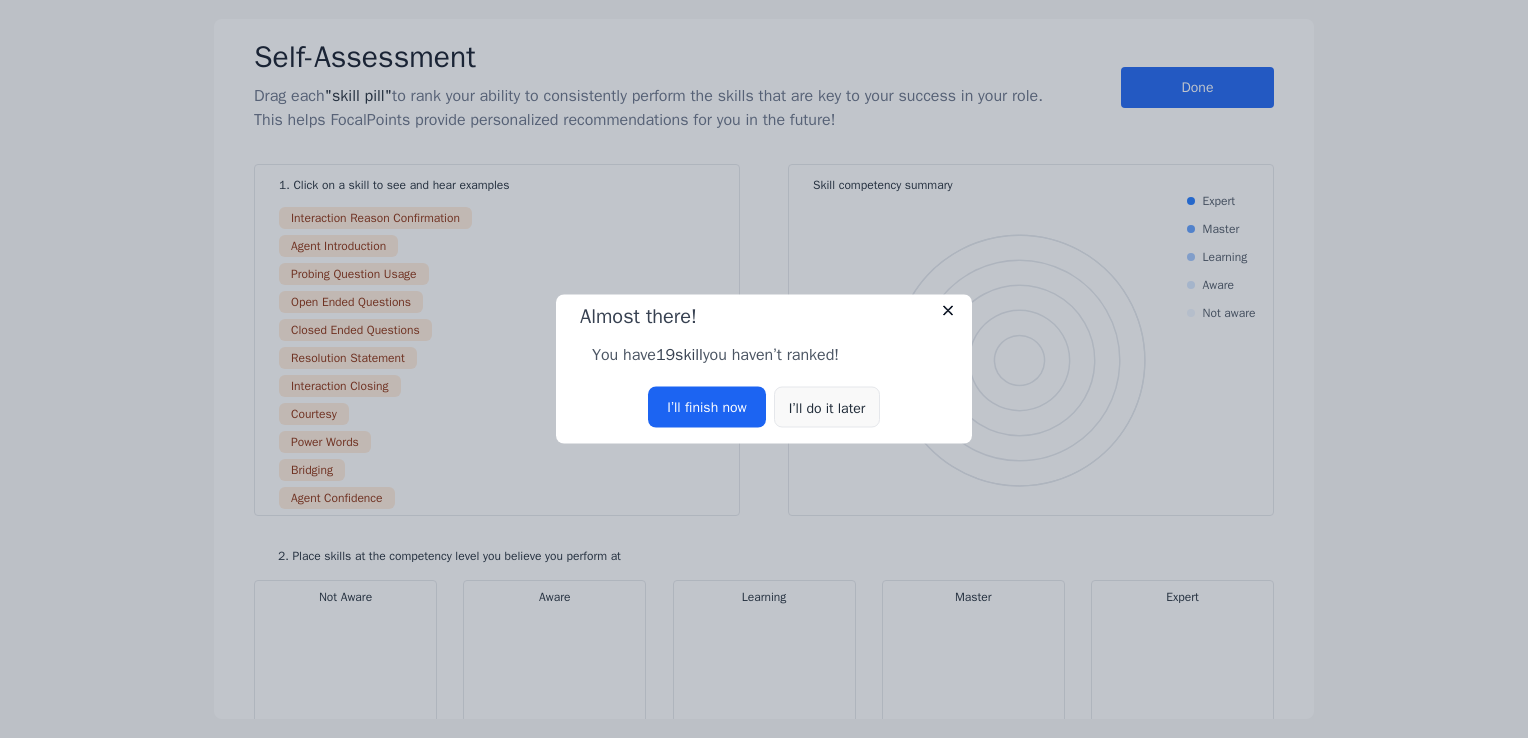 click on "I’ll do it later" at bounding box center (827, 407) 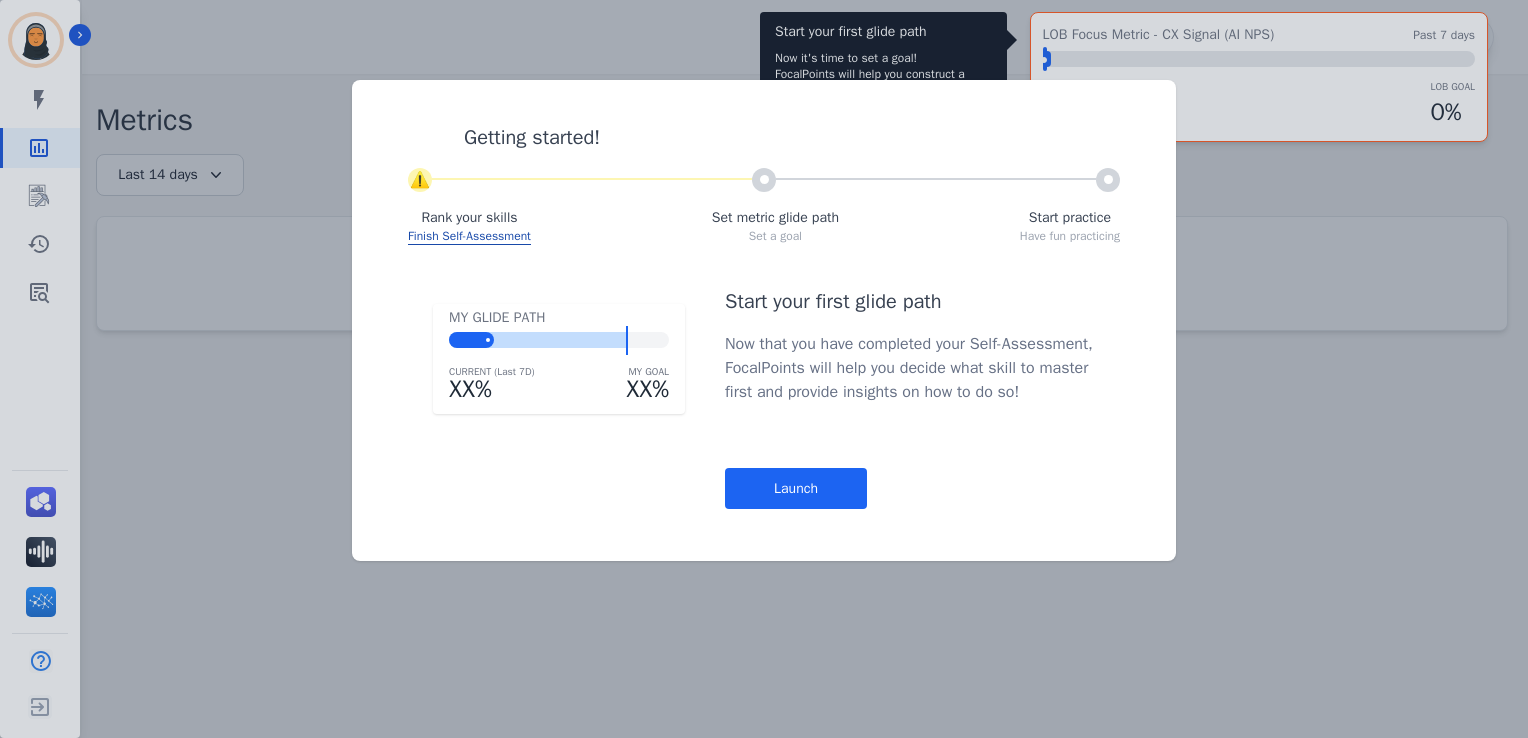 click on "Getting started!     ⚠               Rank your skills   Finish Self-Assessment   Set metric glide path
Set a goal   Start practice
Have fun practicing   MY GLIDE PATH
CURRENT (Last 7D)
XX%
MY GOAL
XX%   Start your first glide path   Now that you have completed your Self-Assessment, FocalPoints will help
you decide what skill to master first and provide insights on how to do
so!   Launch" 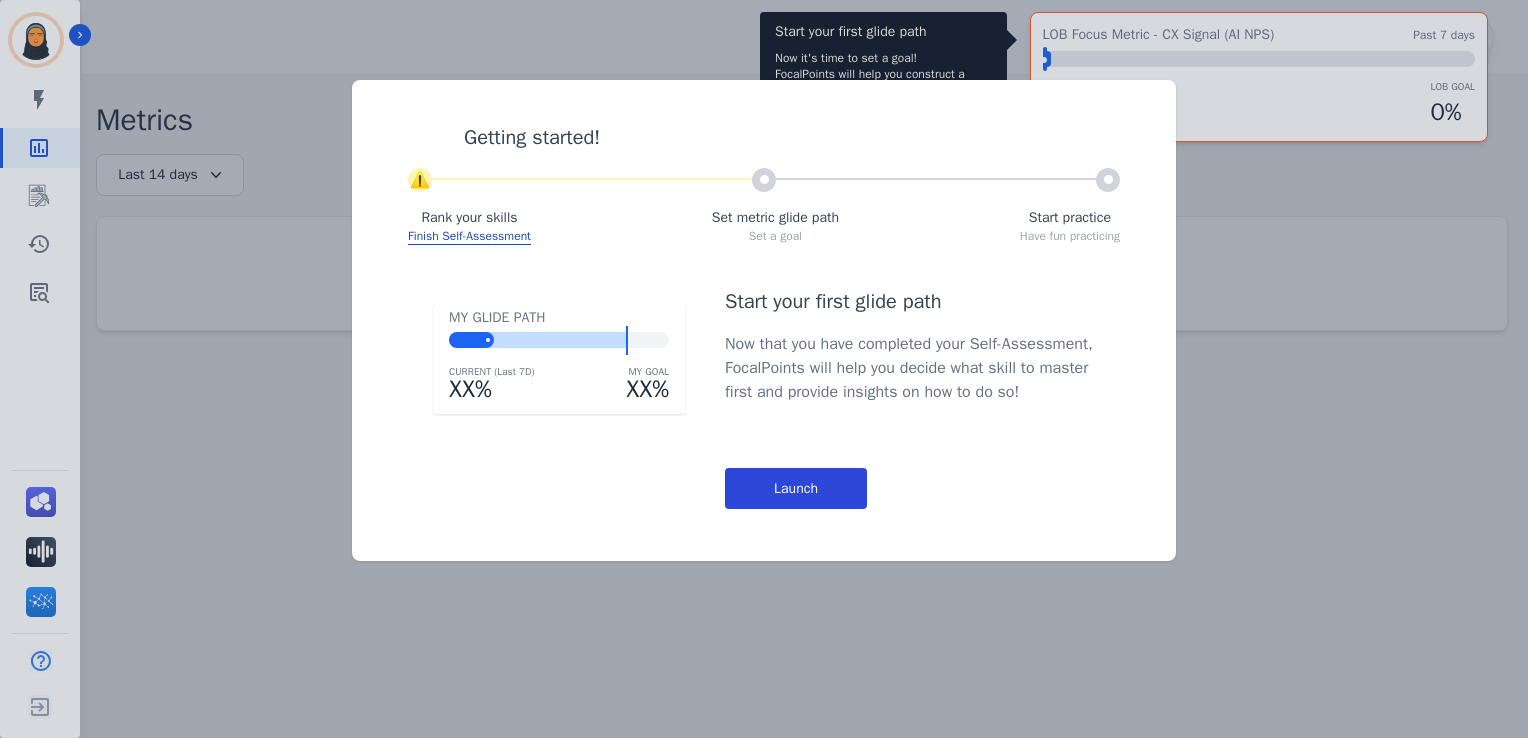 click on "Launch" at bounding box center [796, 488] 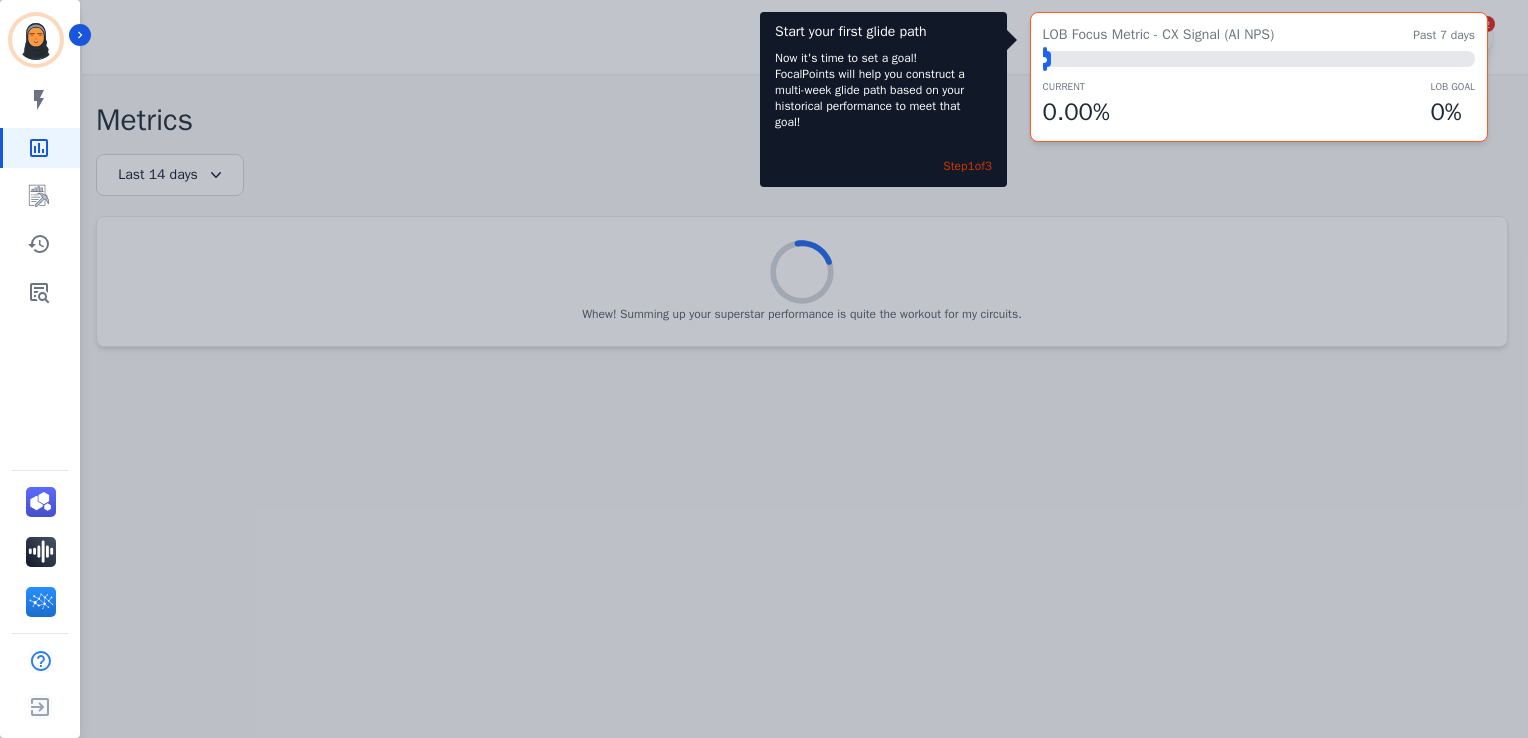 click on "Start your first glide path   Now it's time to set a goal! FocalPoints will help you construct
a multi-week glide path based on your historical performance to
meet that goal!       Step  1  of  3   LOB Focus Metric - CX Signal (AI NPS)   Past 7 days   ⬤     LOB Goal: 1.00%         CURRENT   0.00 %     LOB Goal   0 %" at bounding box center [764, 369] 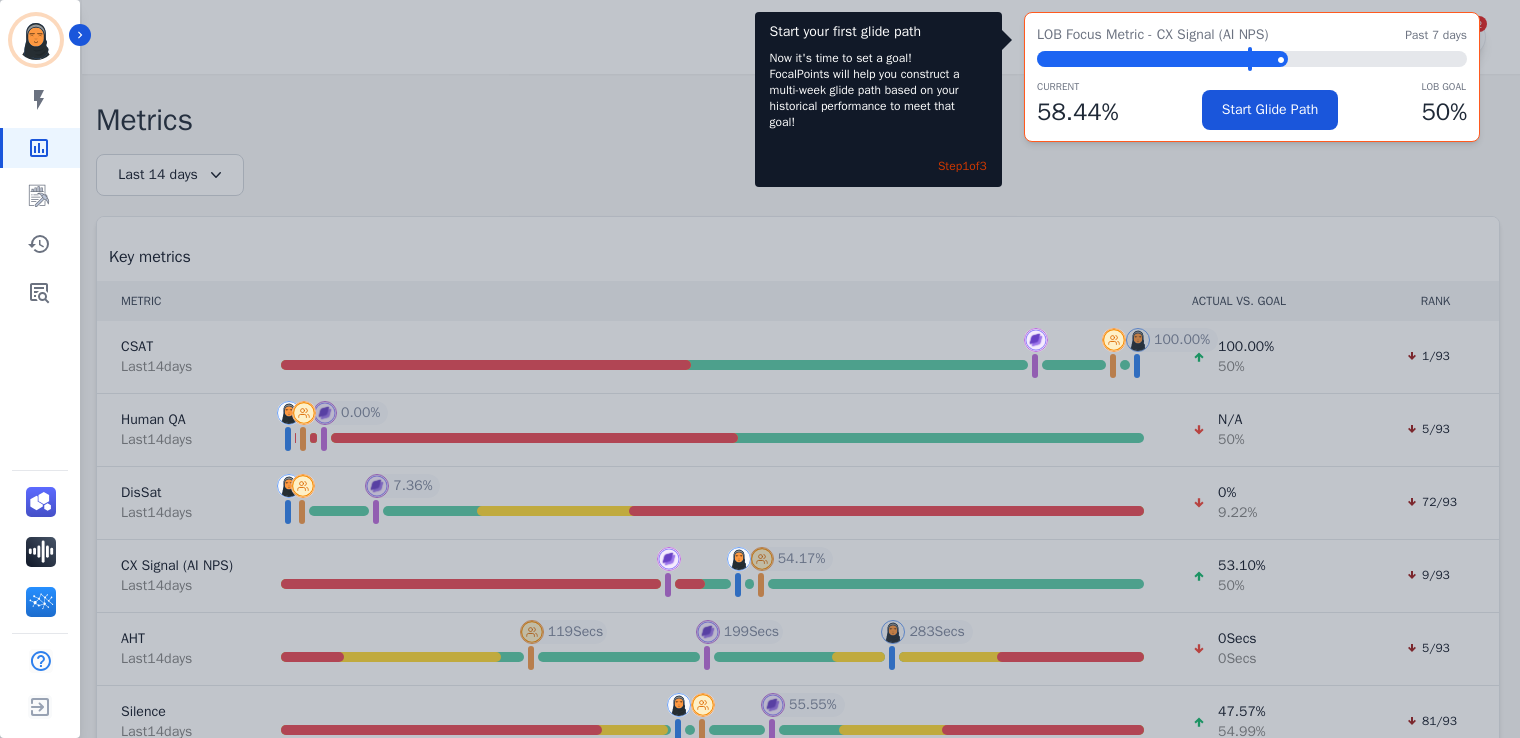 click on "Start your first glide path   Now it's time to set a goal! FocalPoints will help you construct
a multi-week glide path based on your historical performance to
meet that goal!       Step  1  of  3   LOB Focus Metric - CX Signal (AI NPS)   Past 7 days   ⬤     LOB Goal: 50.00%         CURRENT   58.44 %   Start Glide Path   LOB Goal   50 %" at bounding box center [760, 369] 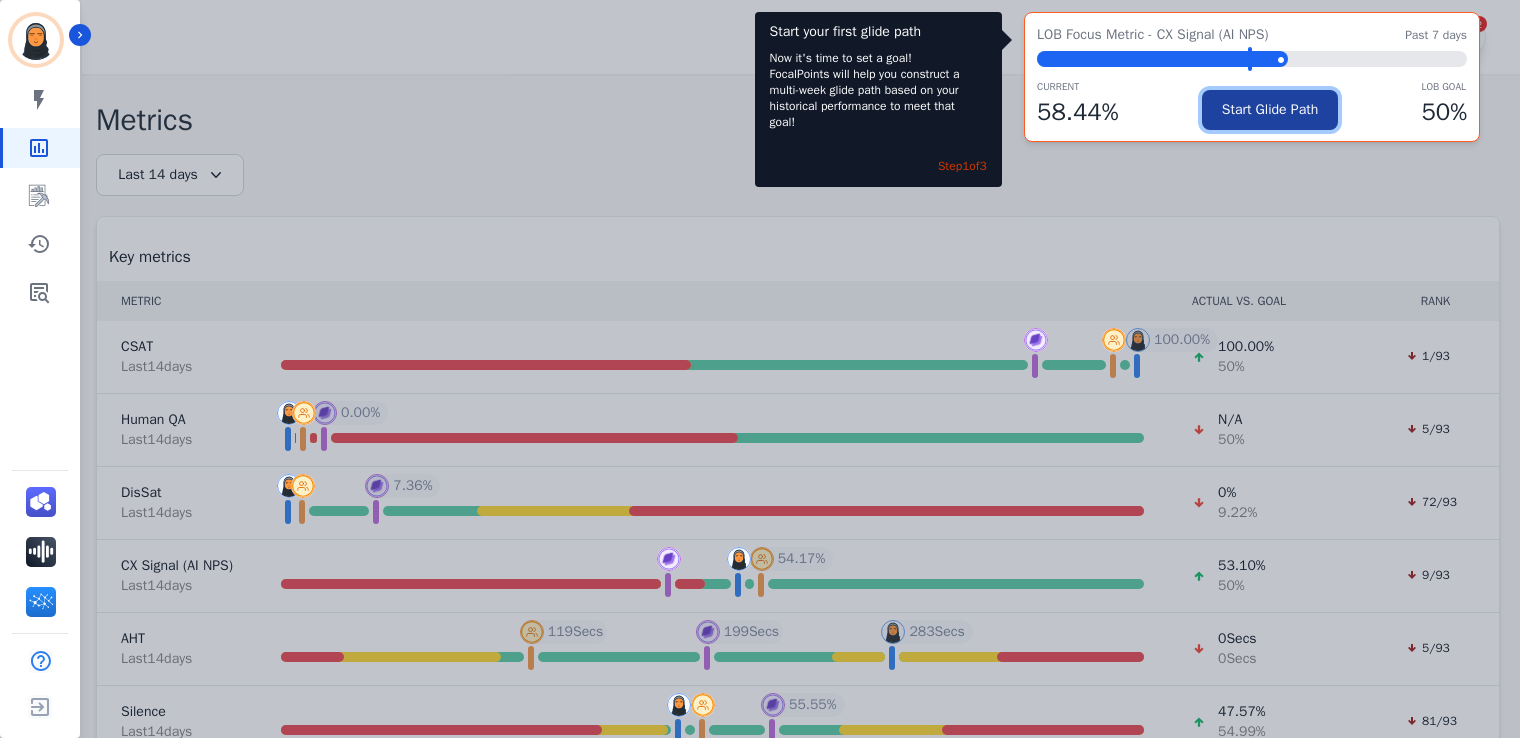 click on "Start Glide Path" at bounding box center (1270, 110) 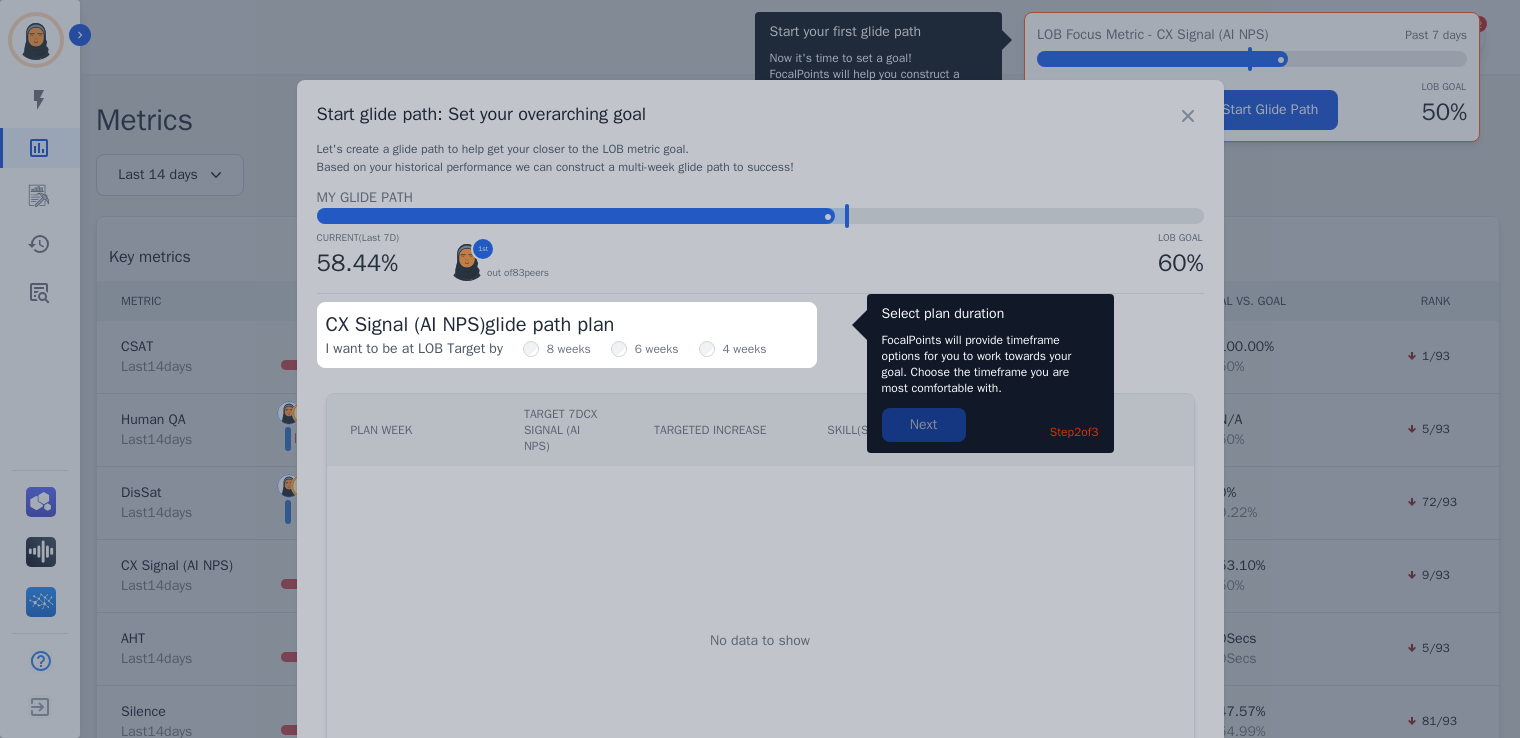 click at bounding box center (760, 369) 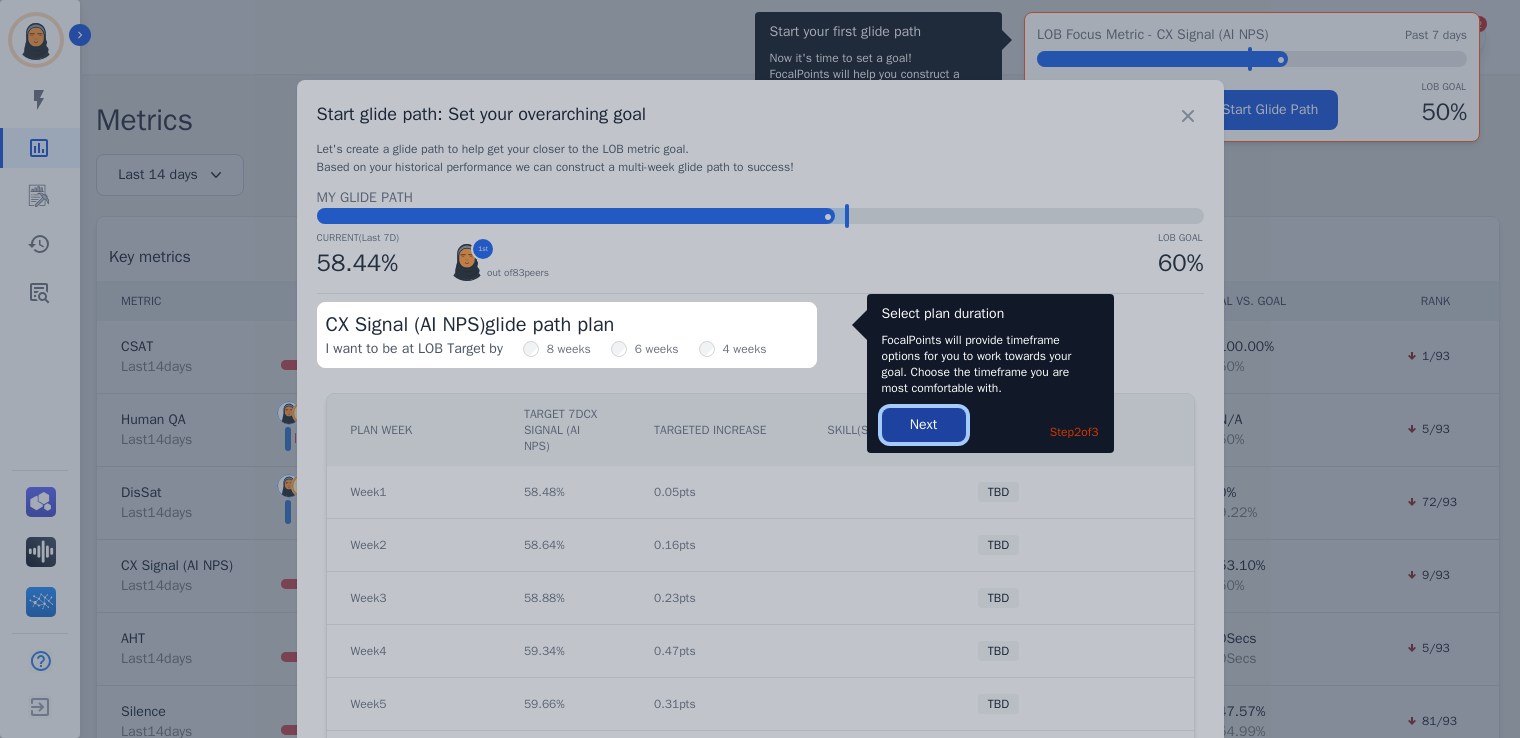 click on "Next" at bounding box center (924, 425) 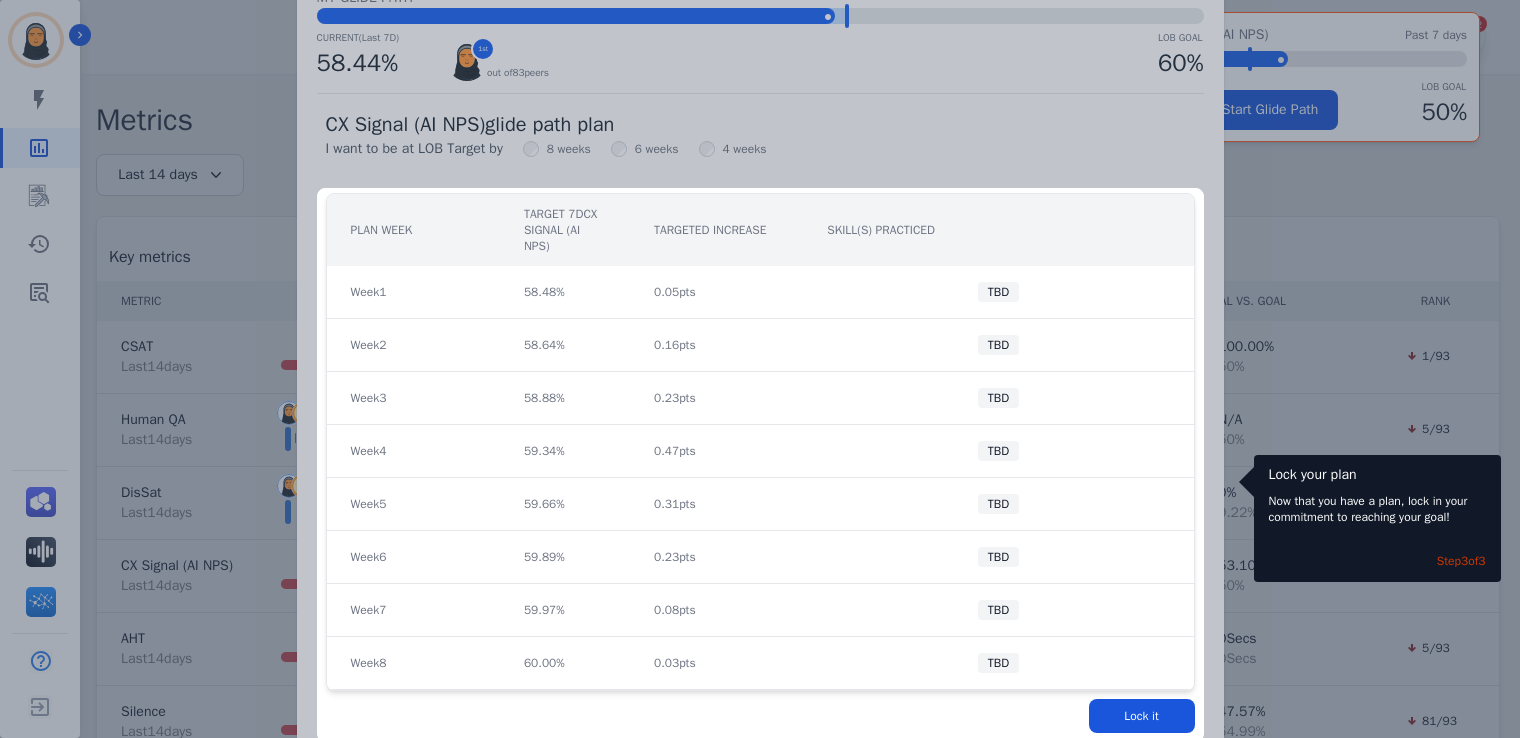 scroll, scrollTop: 300, scrollLeft: 0, axis: vertical 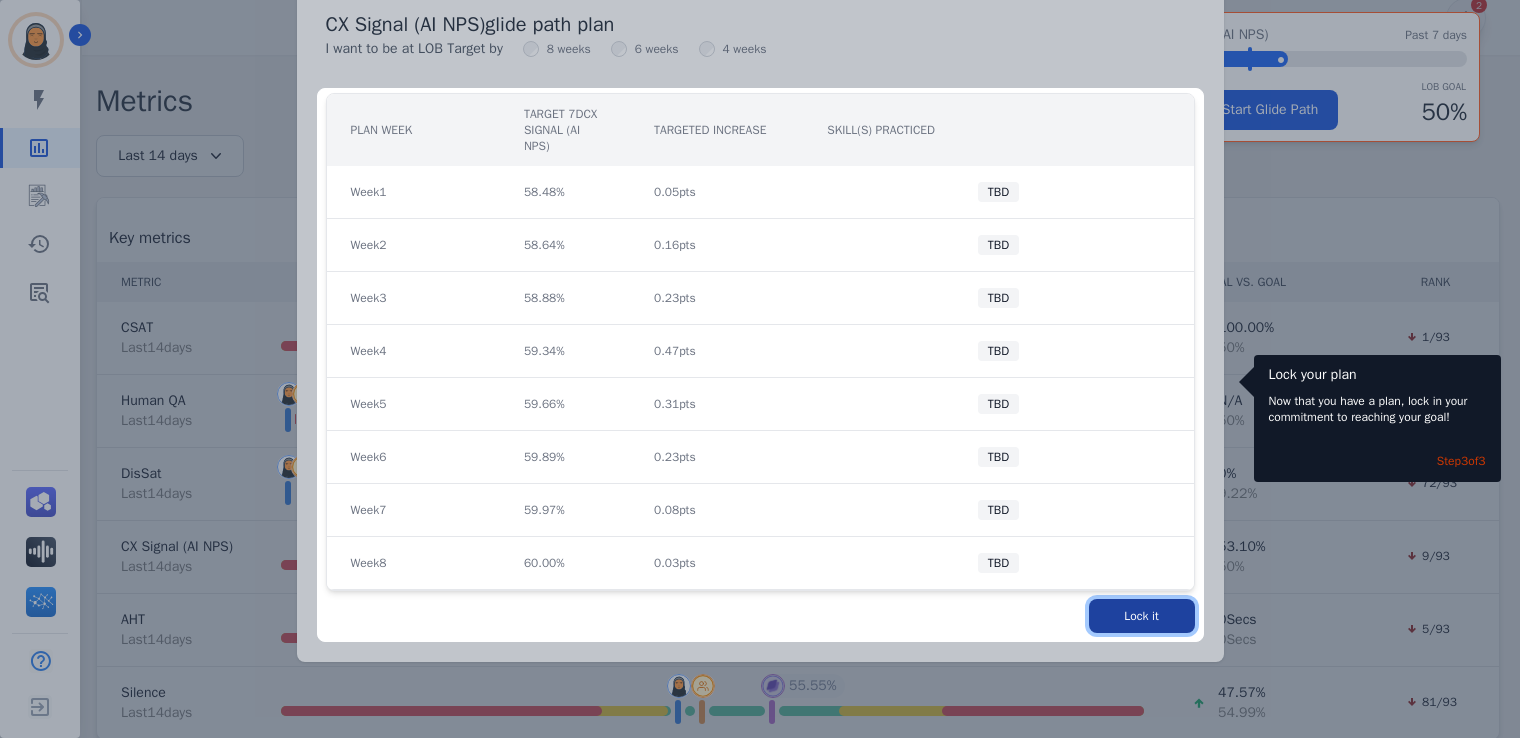 click on "Lock it" at bounding box center (1142, 616) 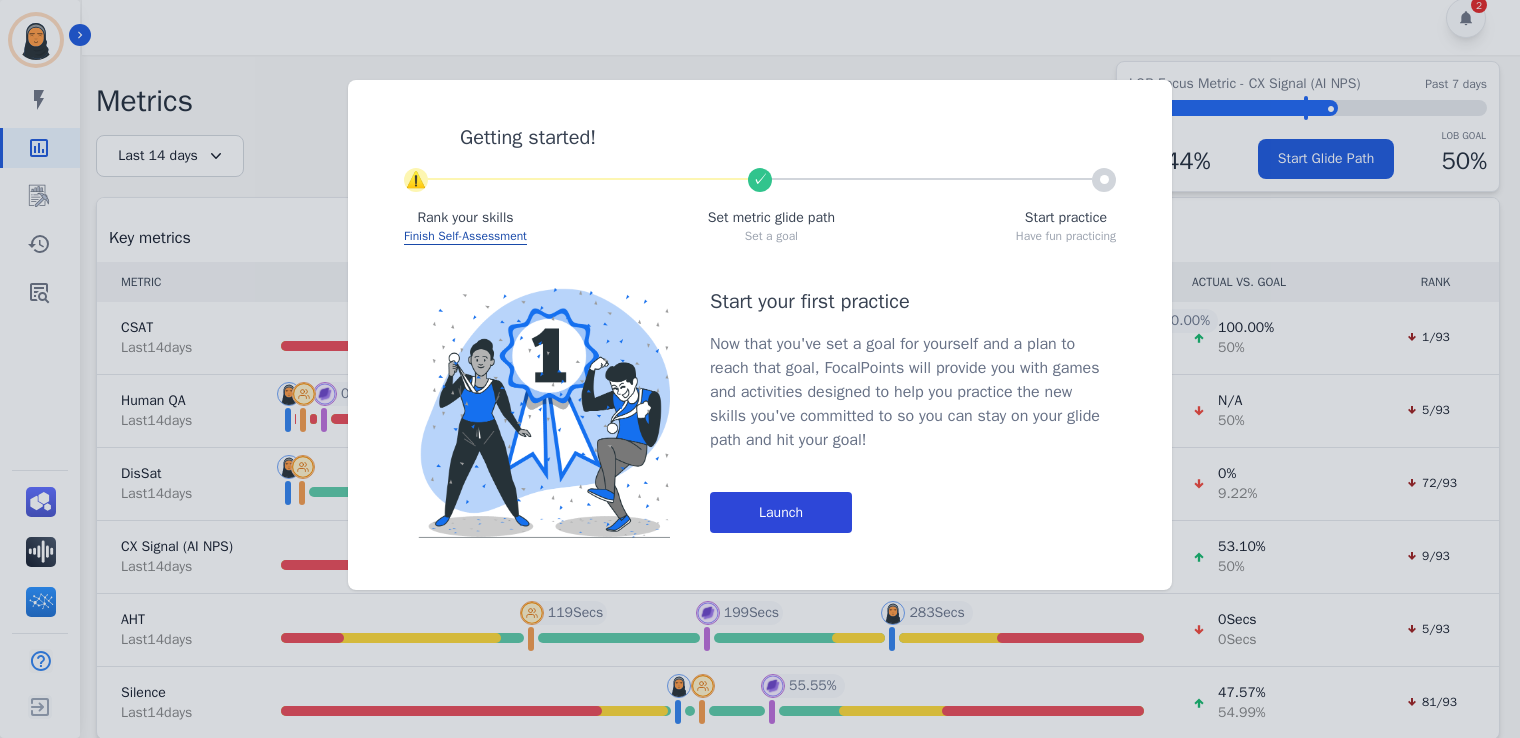 click on "Launch" at bounding box center [781, 512] 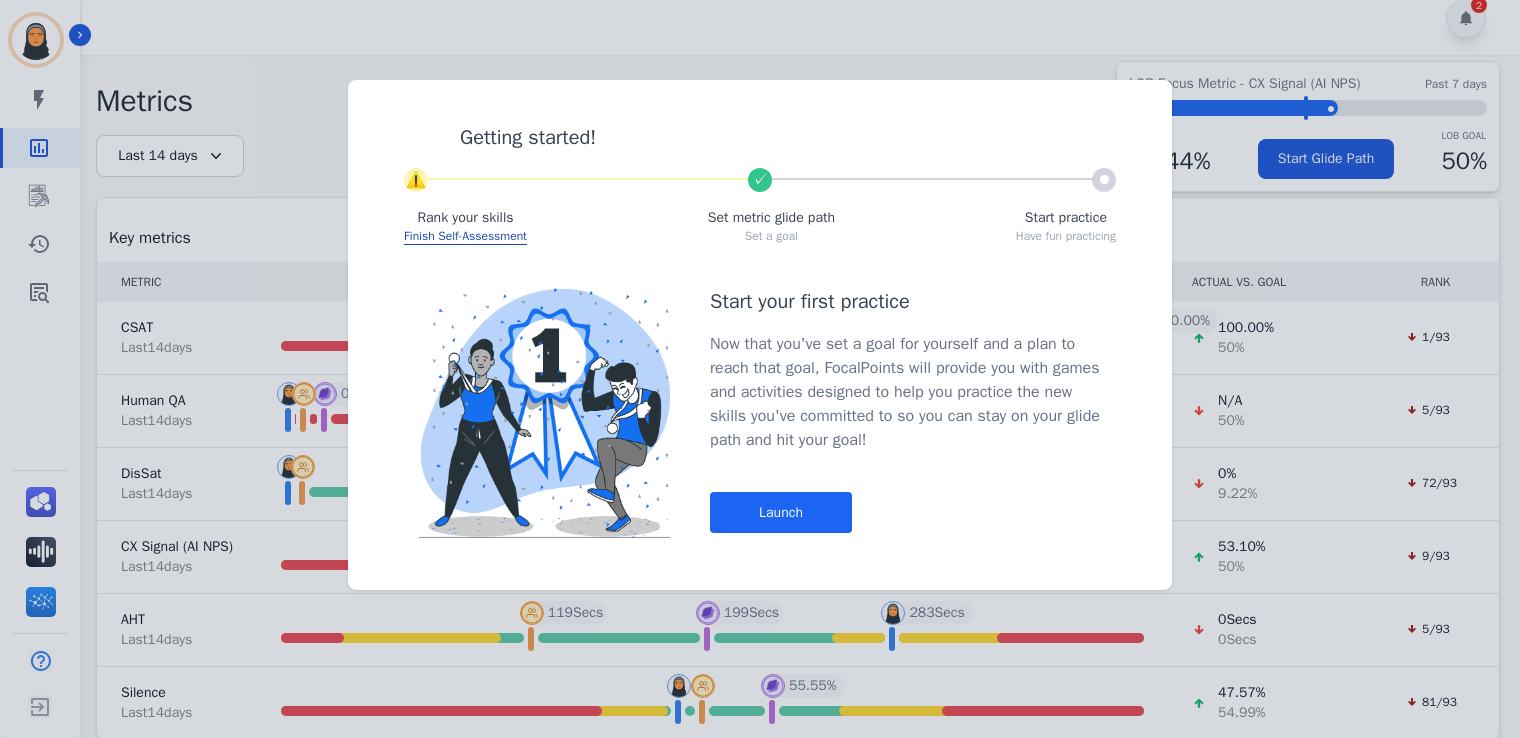 scroll, scrollTop: 0, scrollLeft: 0, axis: both 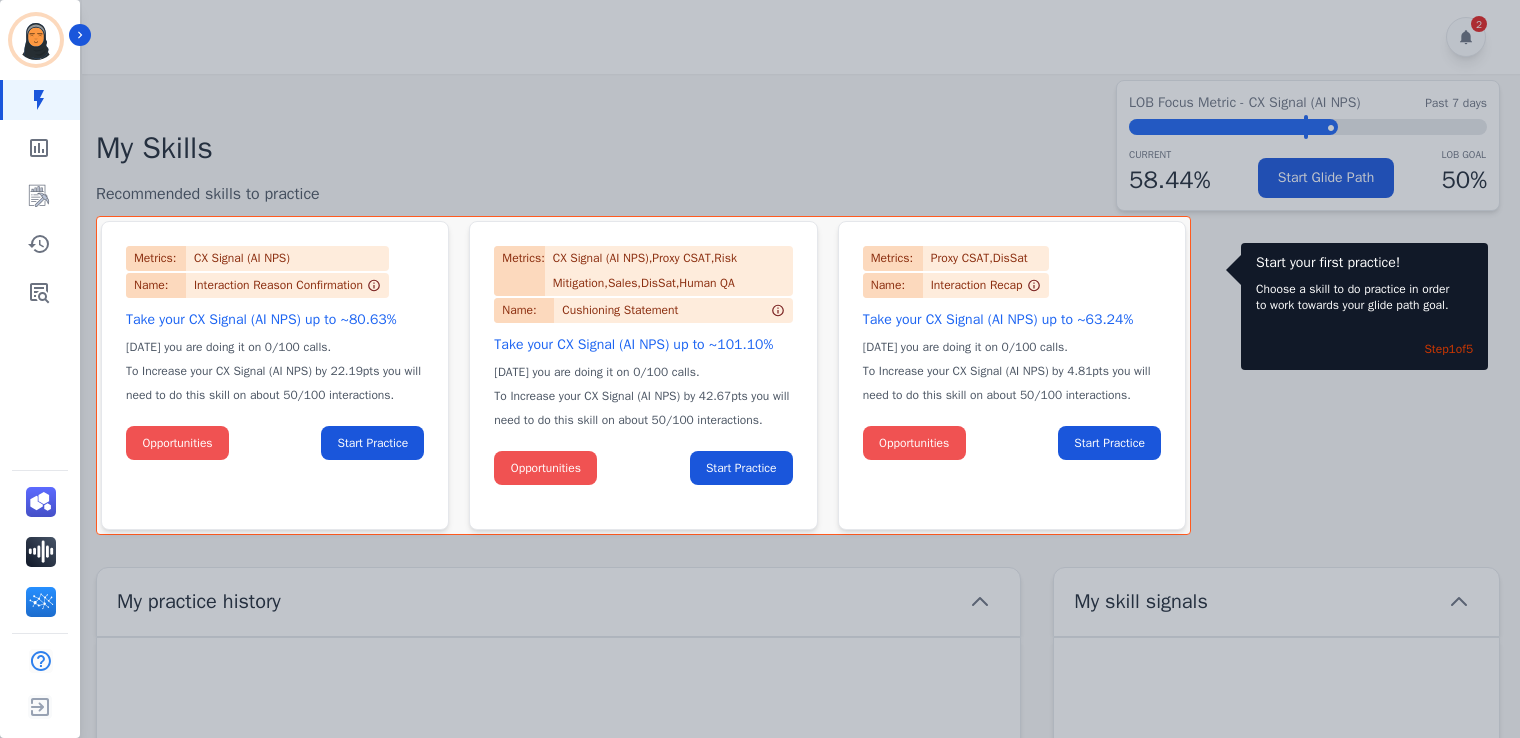 click at bounding box center [760, 369] 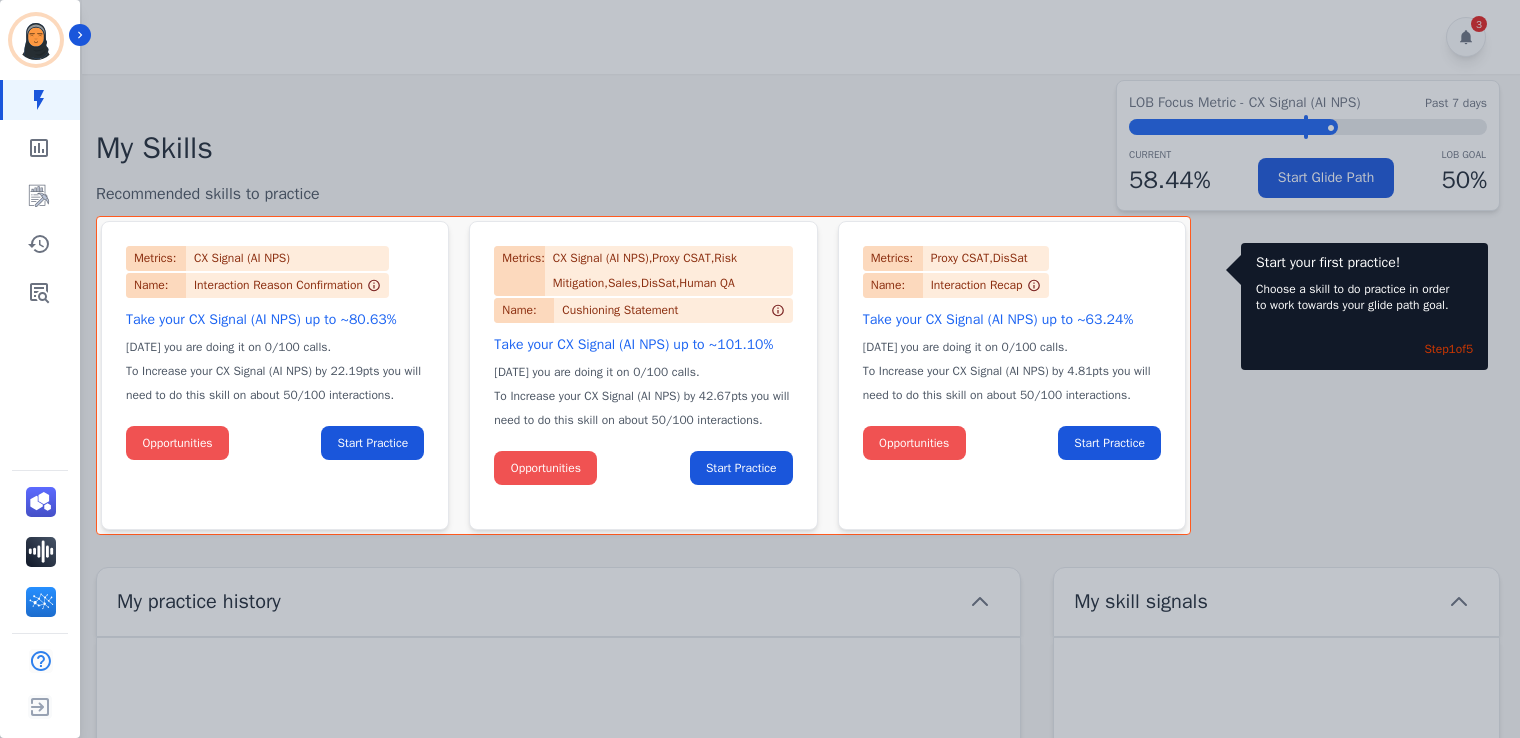click at bounding box center [760, 369] 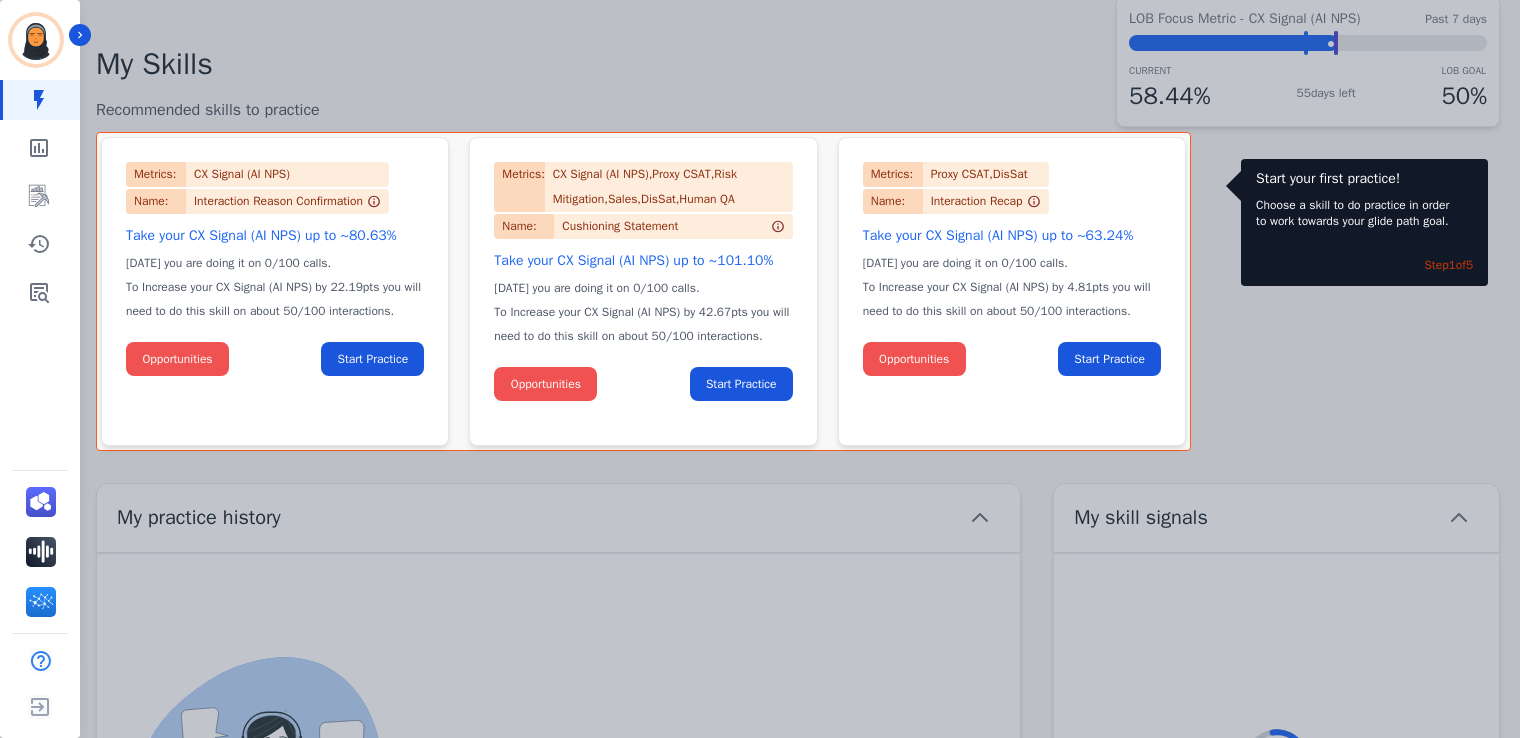 scroll, scrollTop: 0, scrollLeft: 0, axis: both 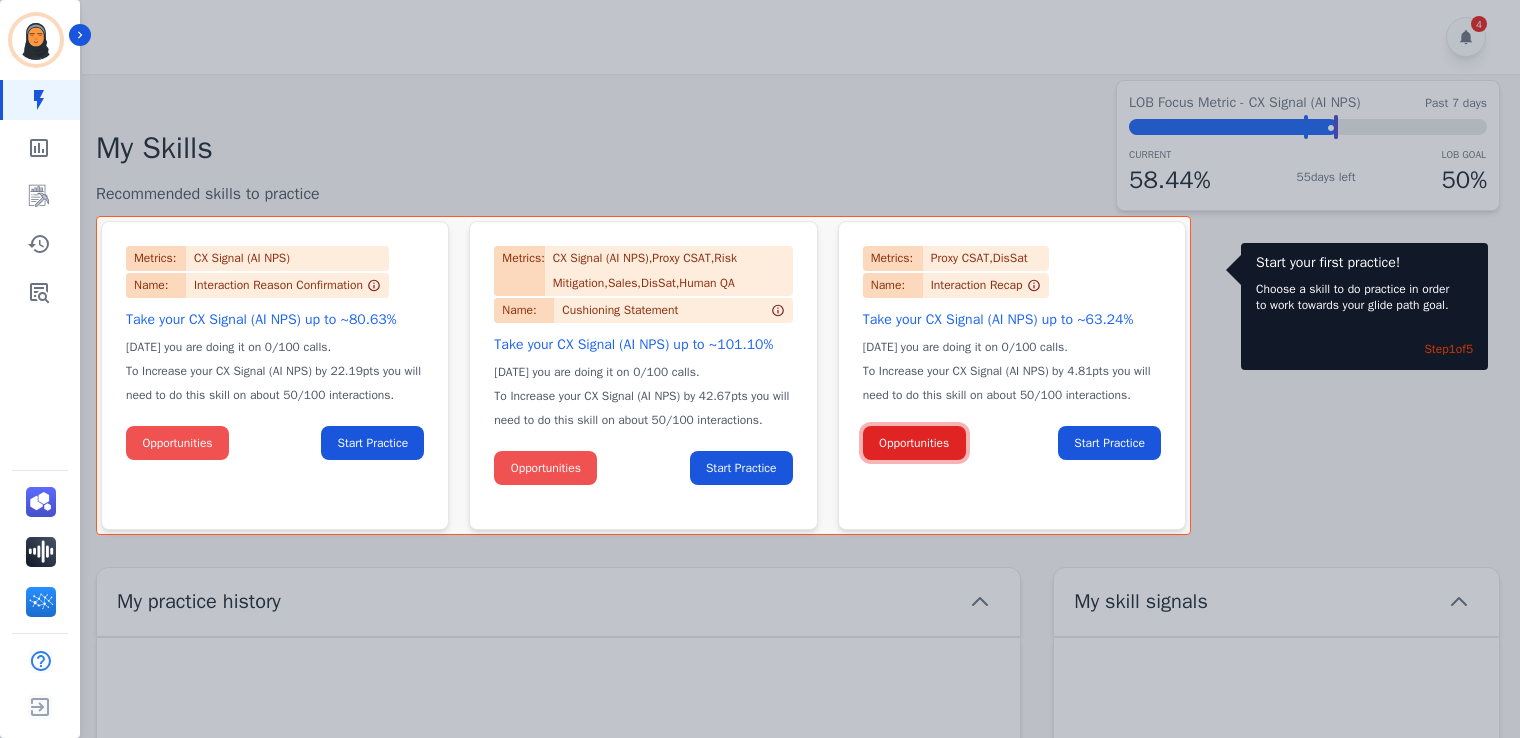 click on "Opportunities" at bounding box center [914, 443] 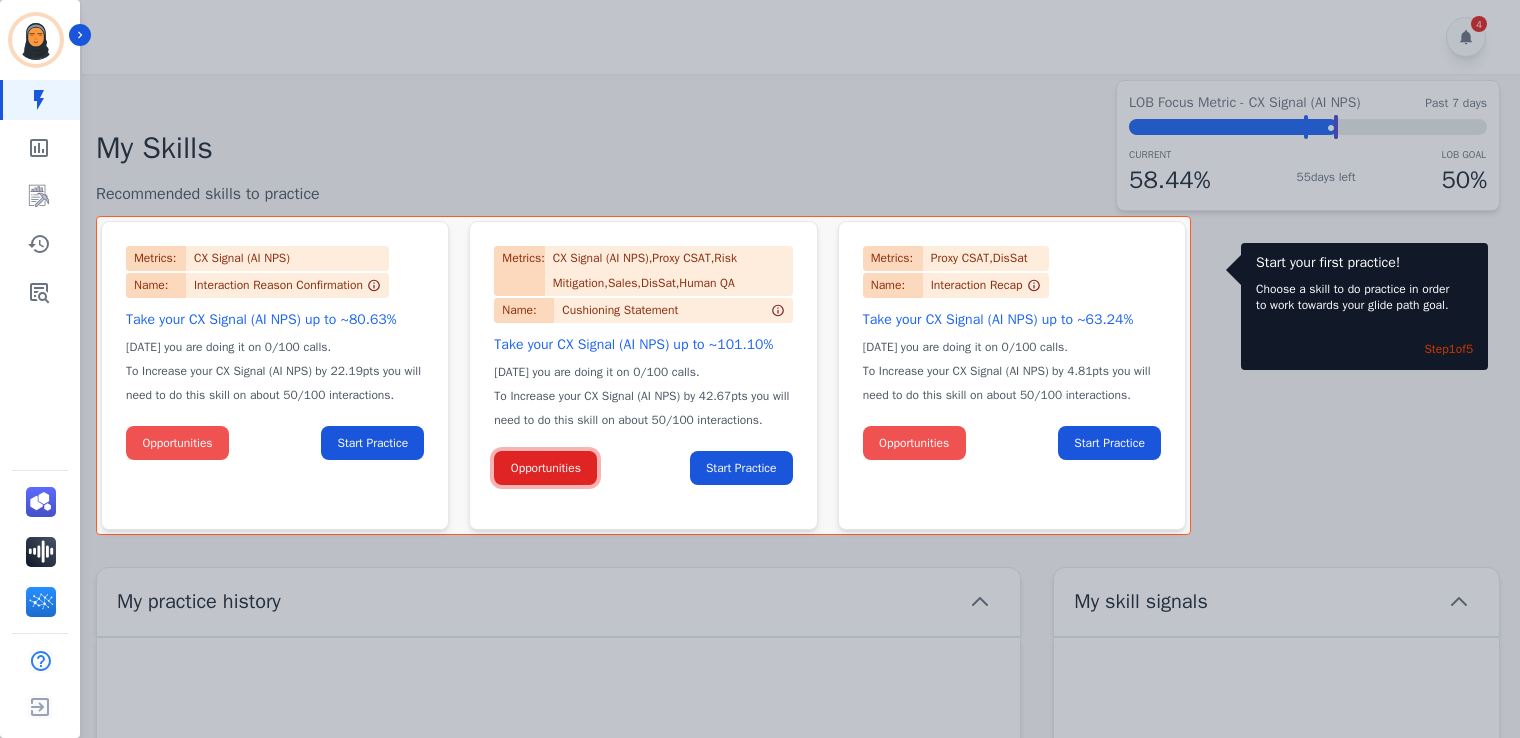 click on "Opportunities" at bounding box center (545, 468) 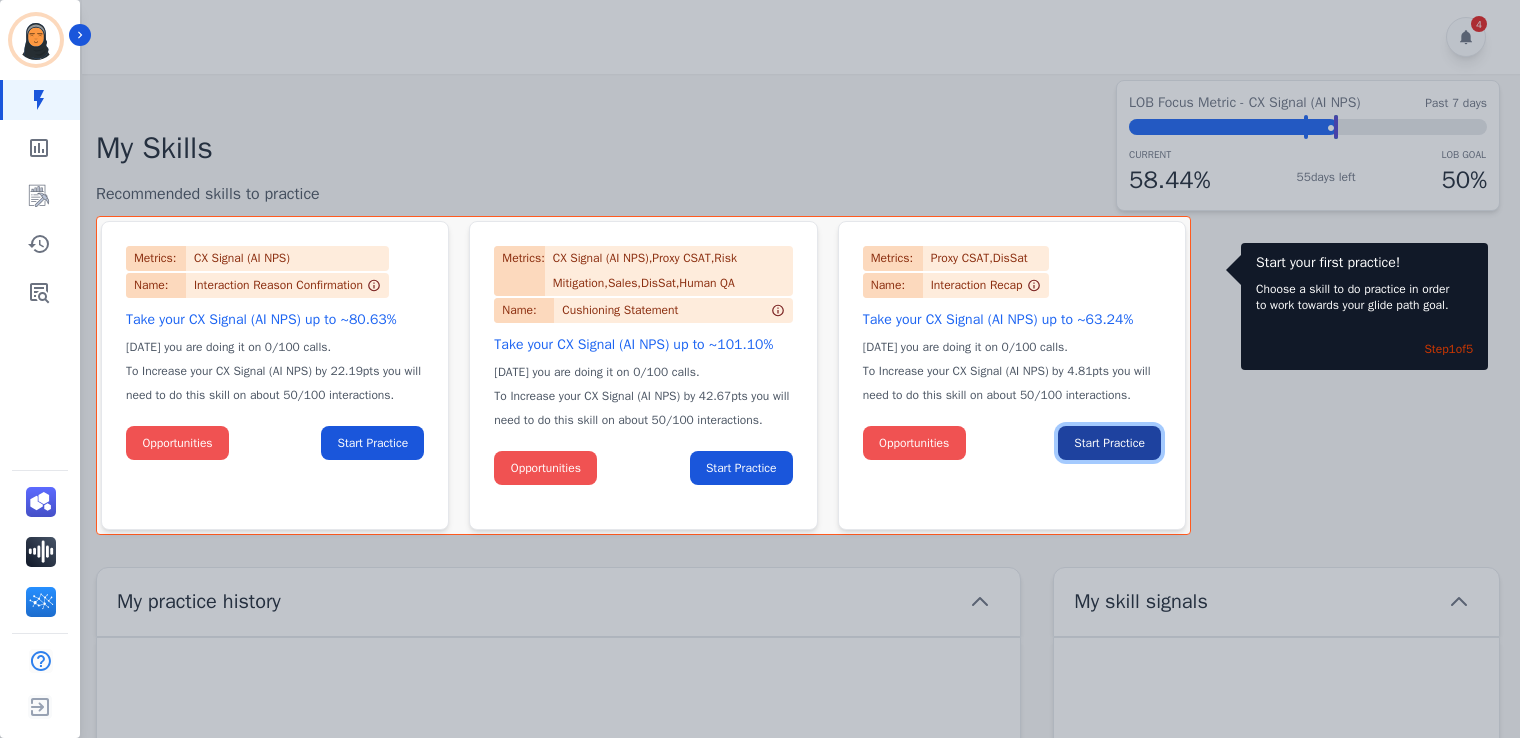 click on "Start Practice" at bounding box center [1109, 443] 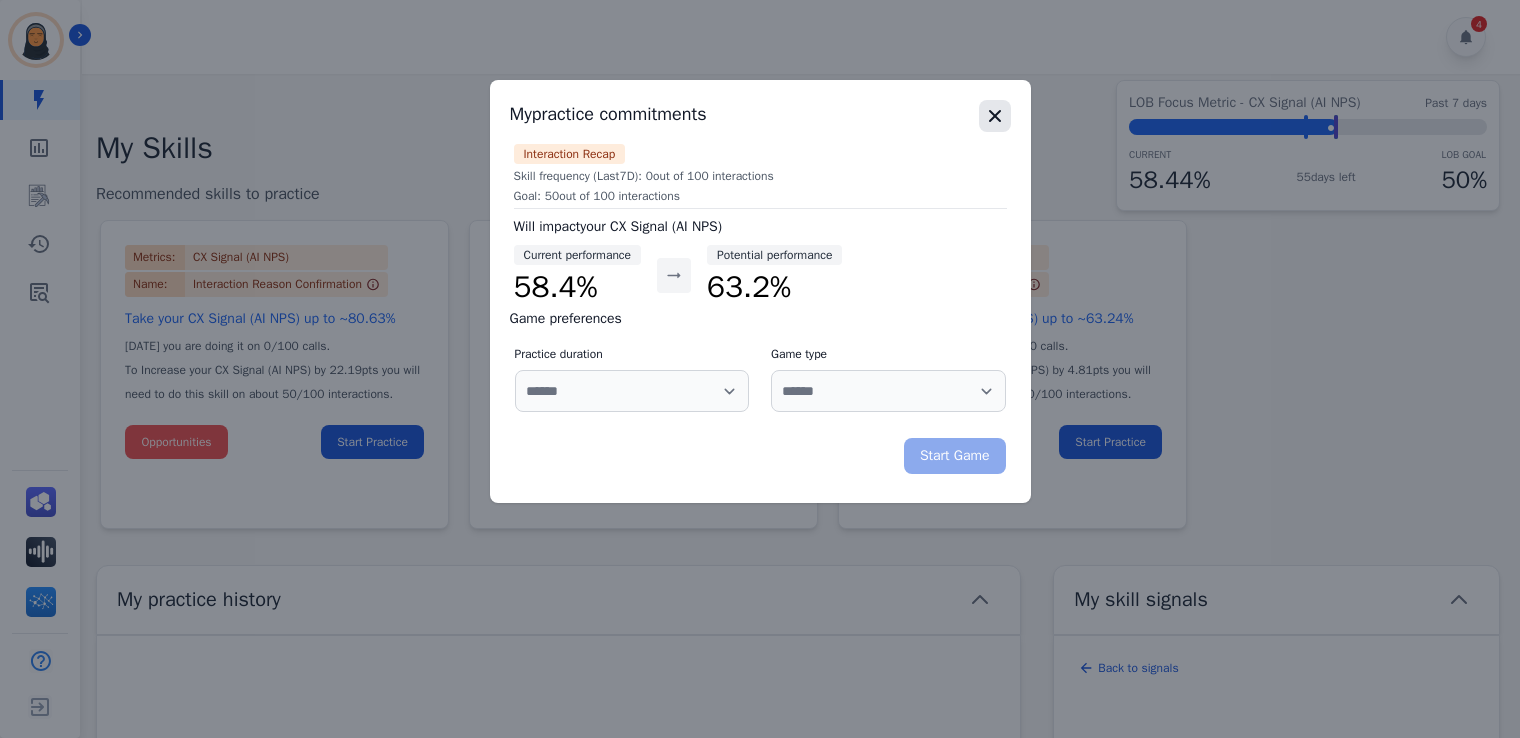 click 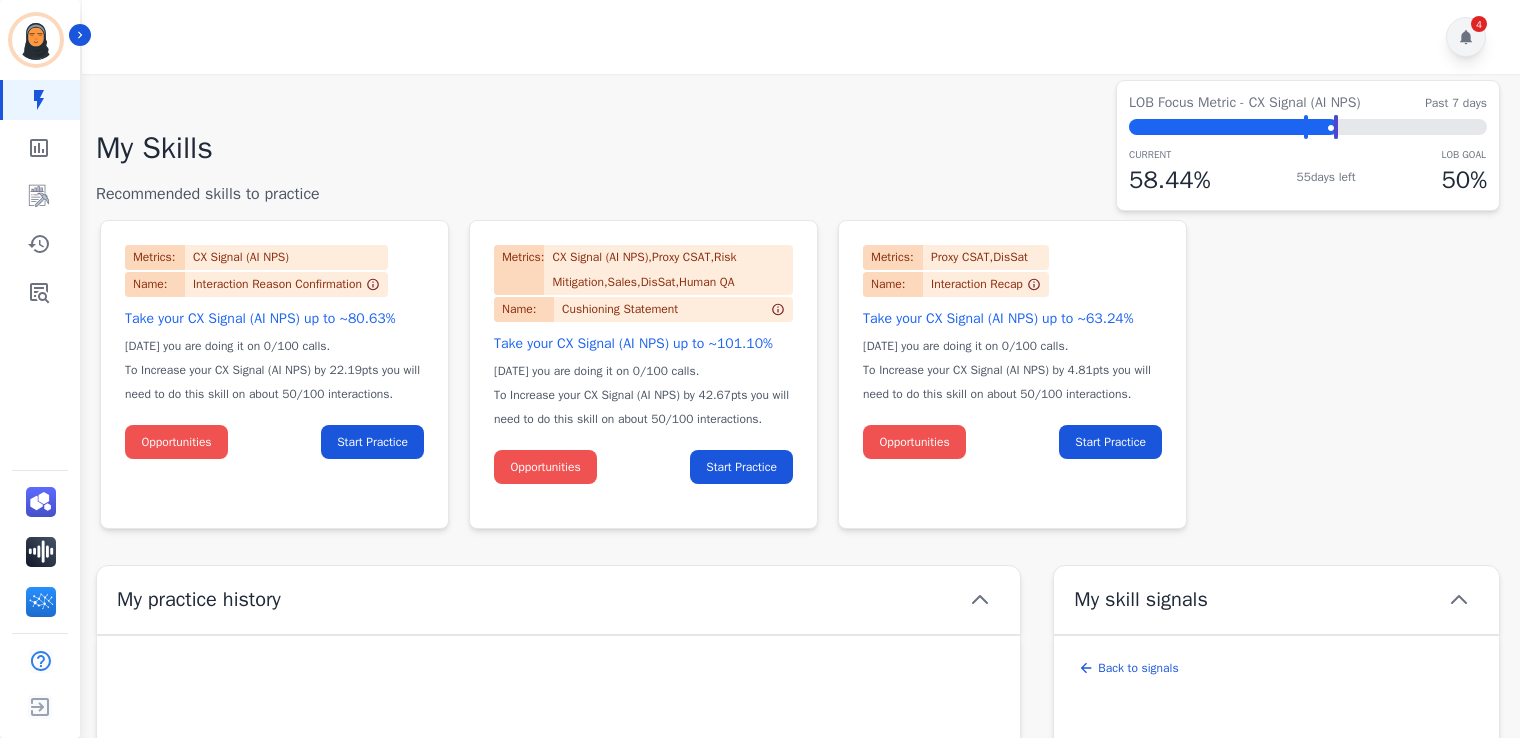 click 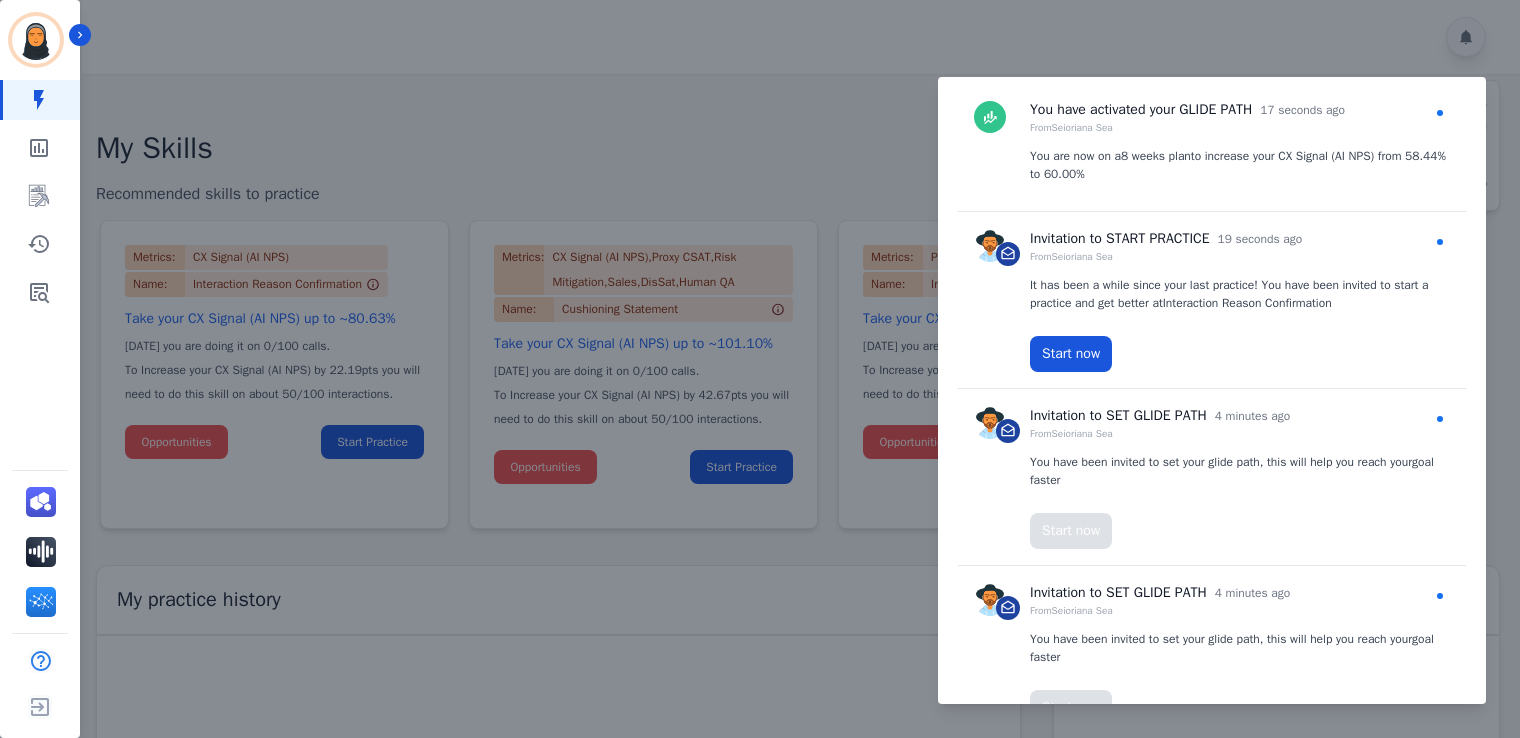 scroll, scrollTop: 0, scrollLeft: 0, axis: both 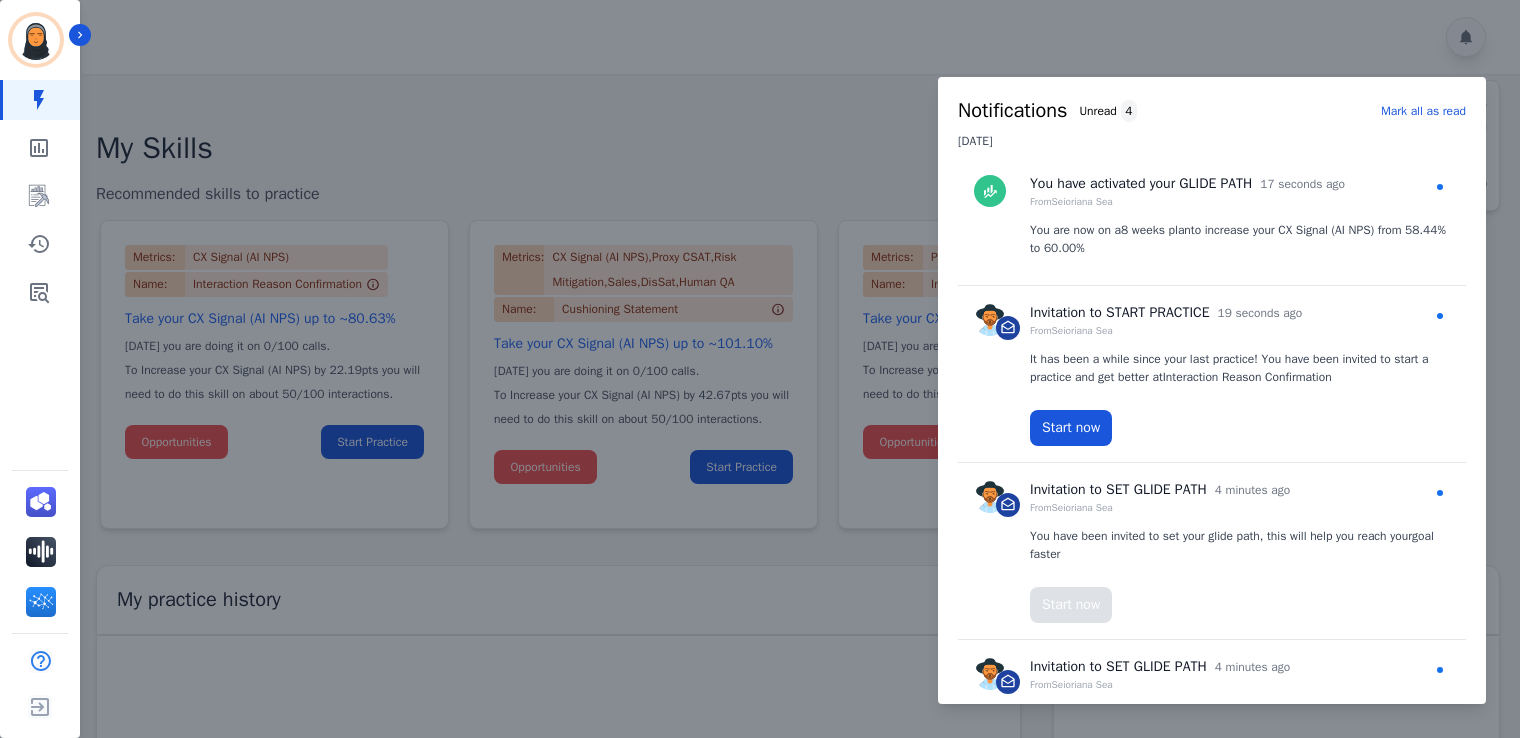 click on "Mark all as read" at bounding box center [1423, 111] 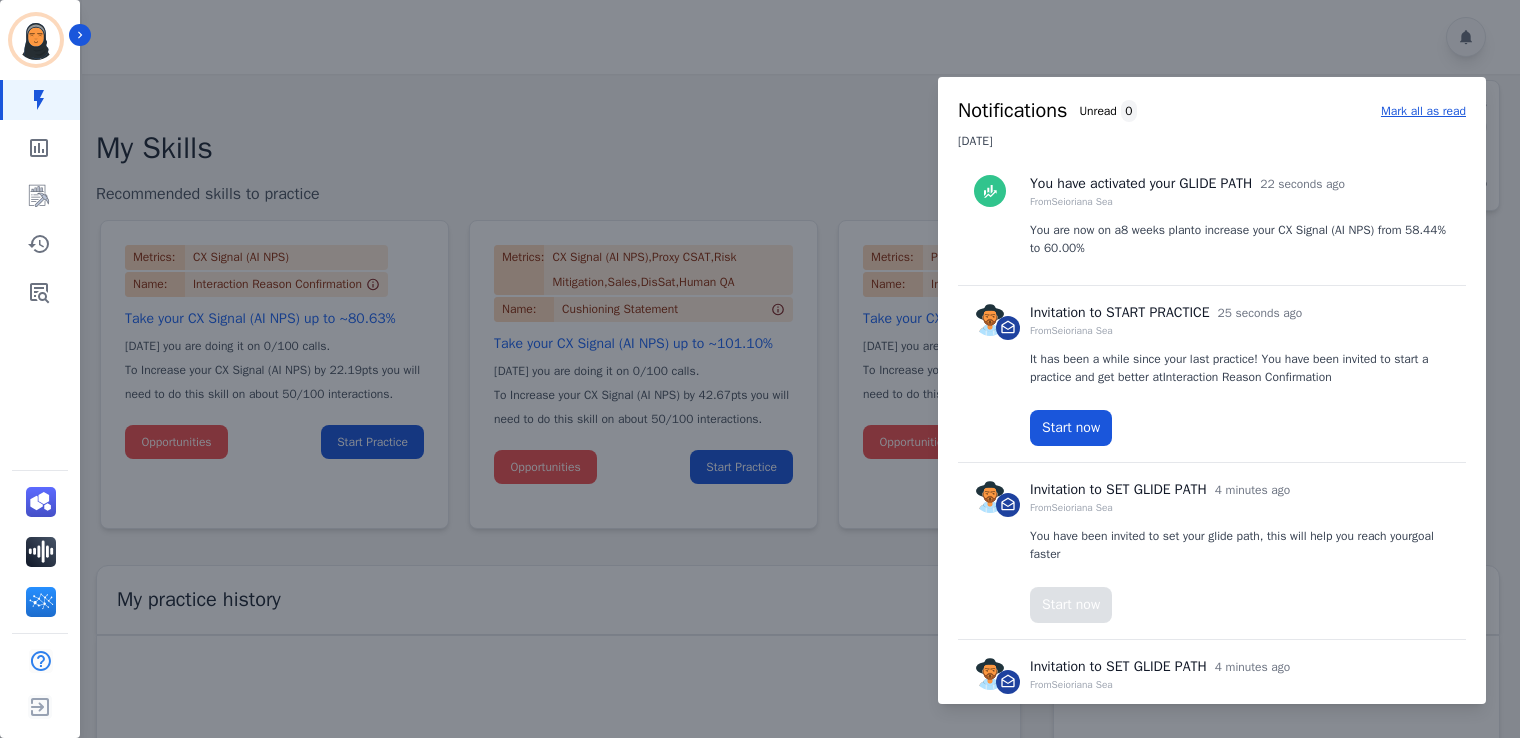 click at bounding box center (760, 369) 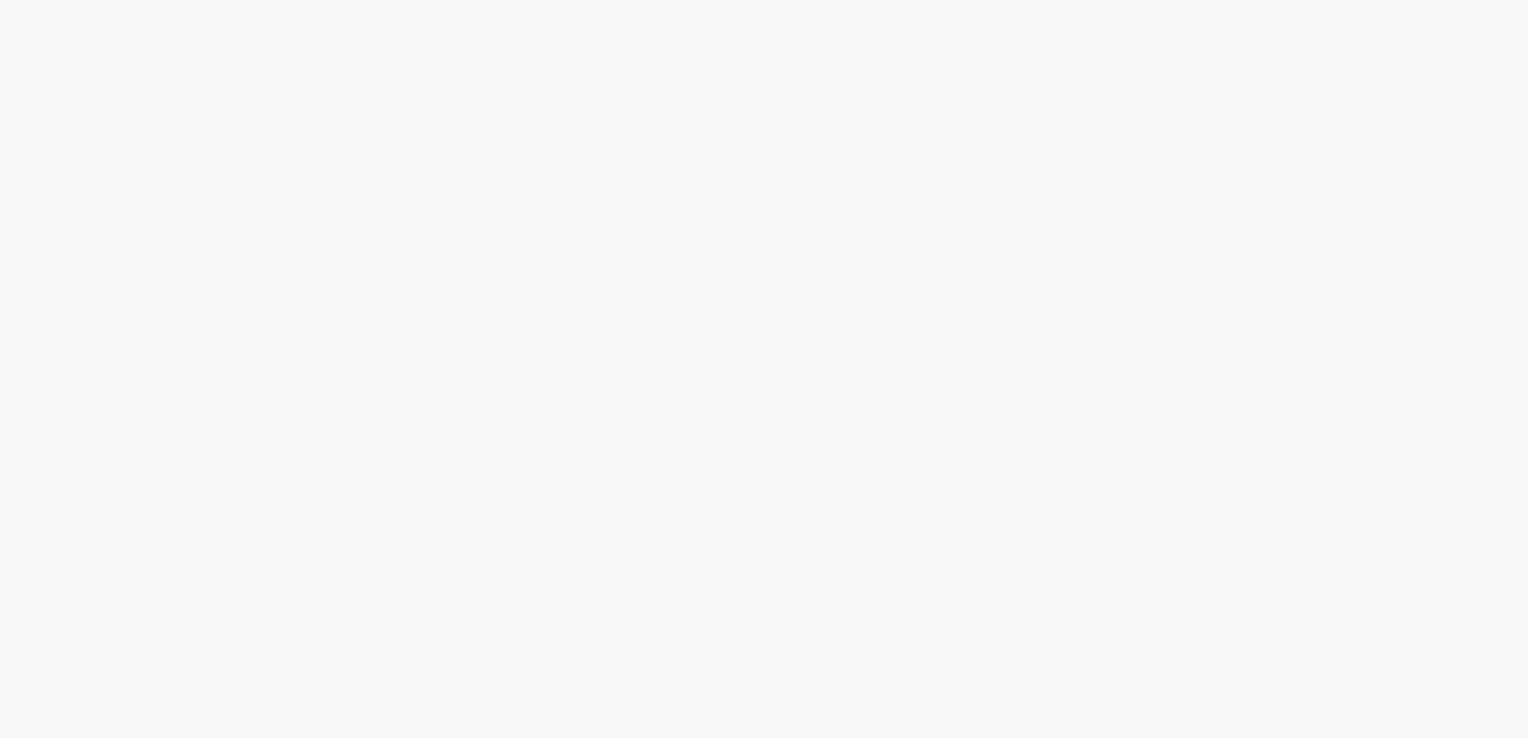 scroll, scrollTop: 0, scrollLeft: 0, axis: both 